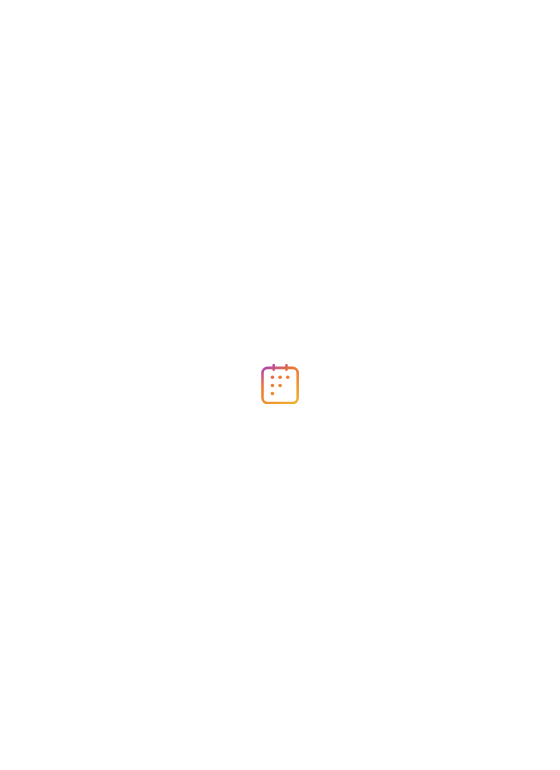 scroll, scrollTop: 0, scrollLeft: 0, axis: both 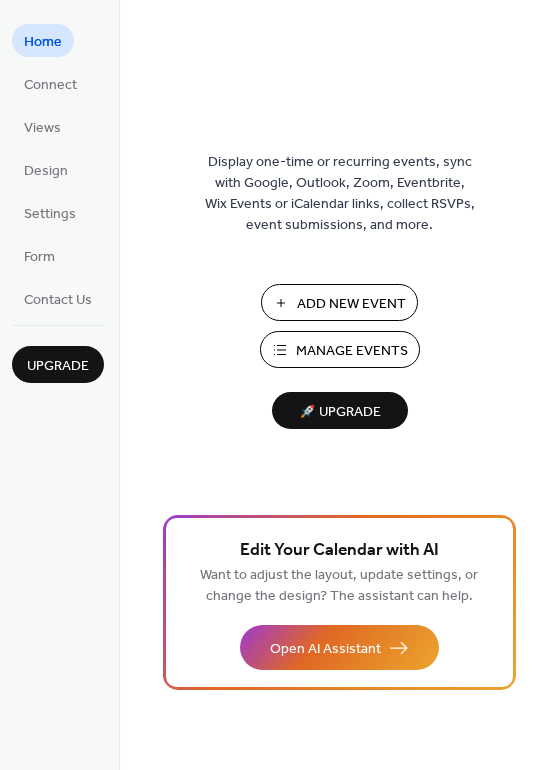 click on "Manage Events" at bounding box center [352, 351] 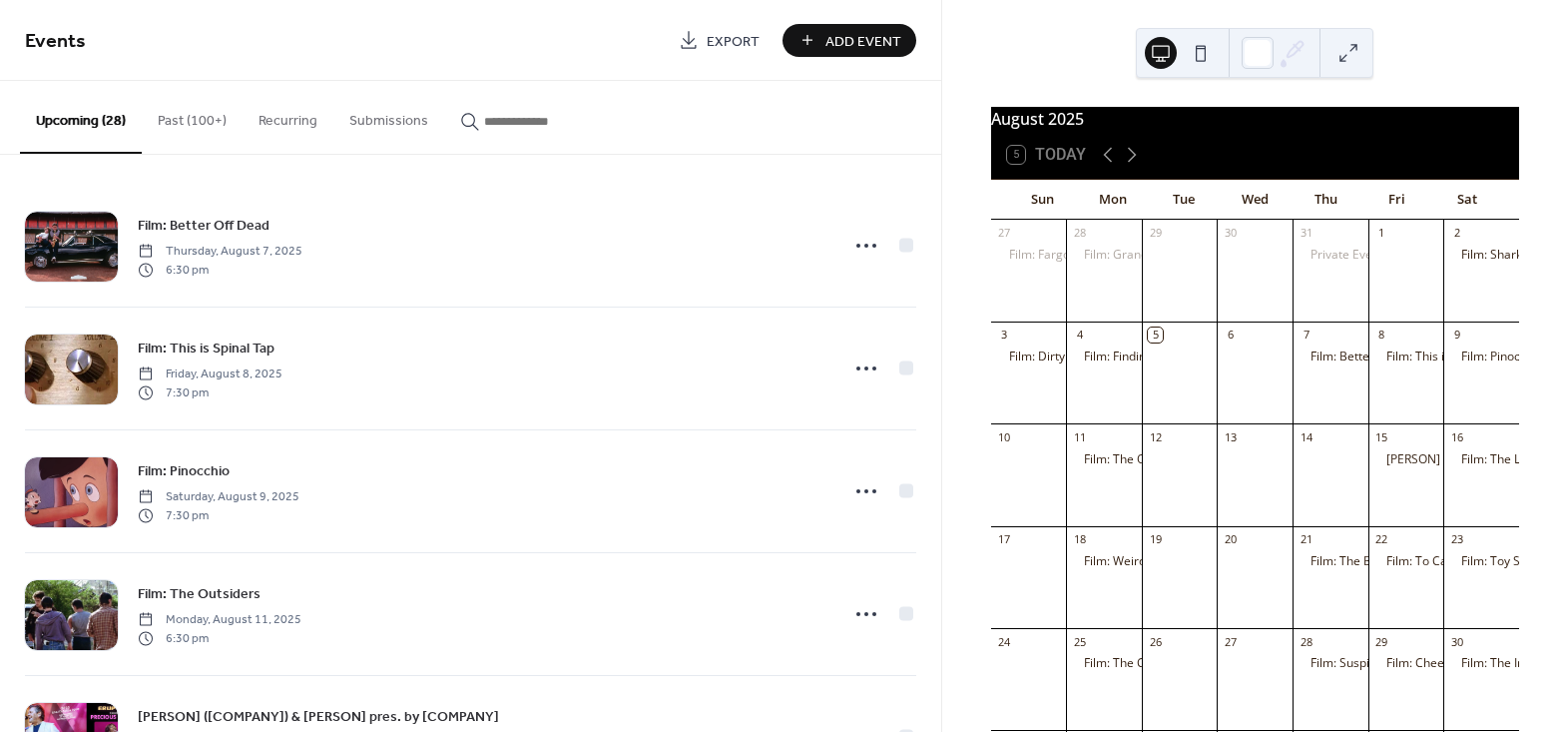 scroll, scrollTop: 0, scrollLeft: 0, axis: both 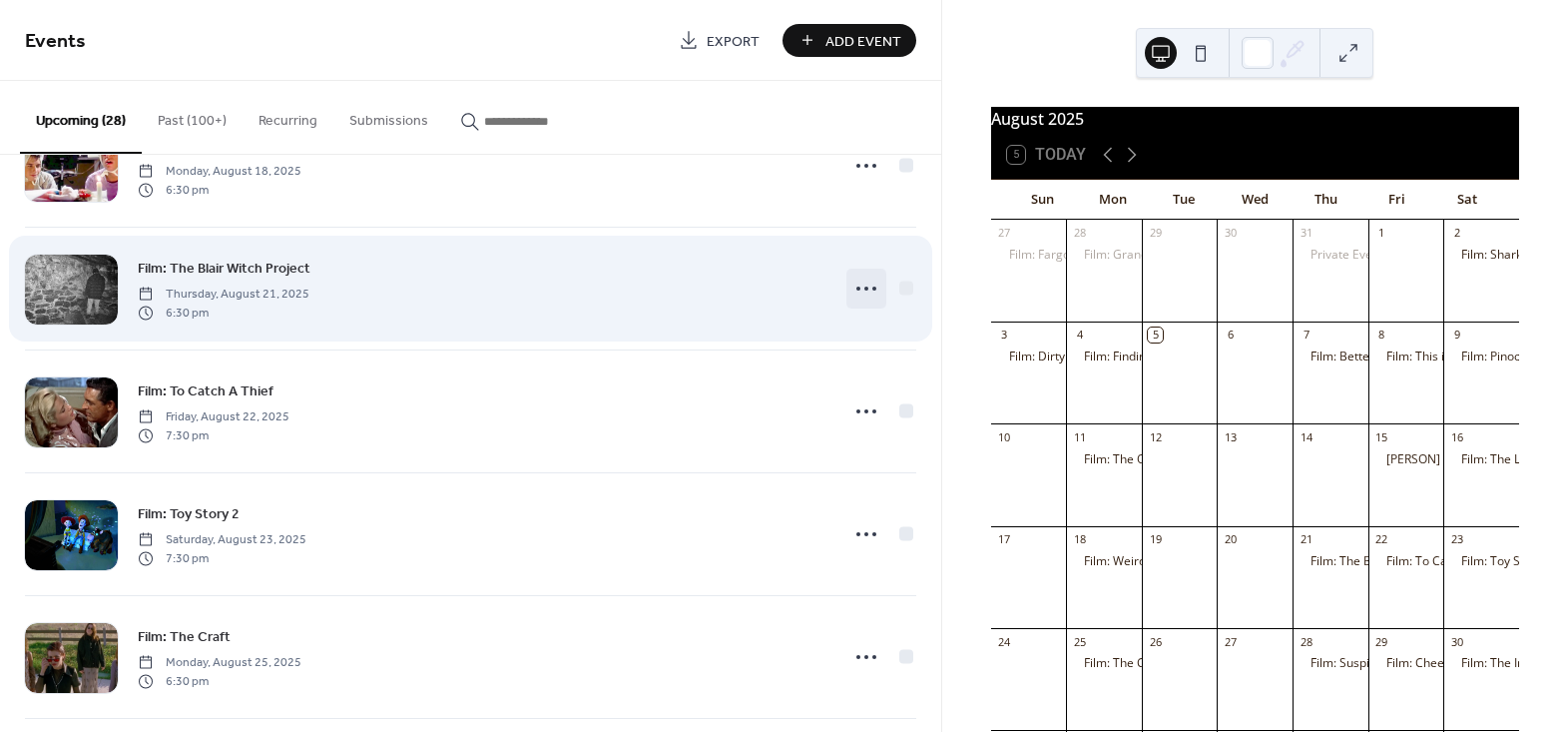 click 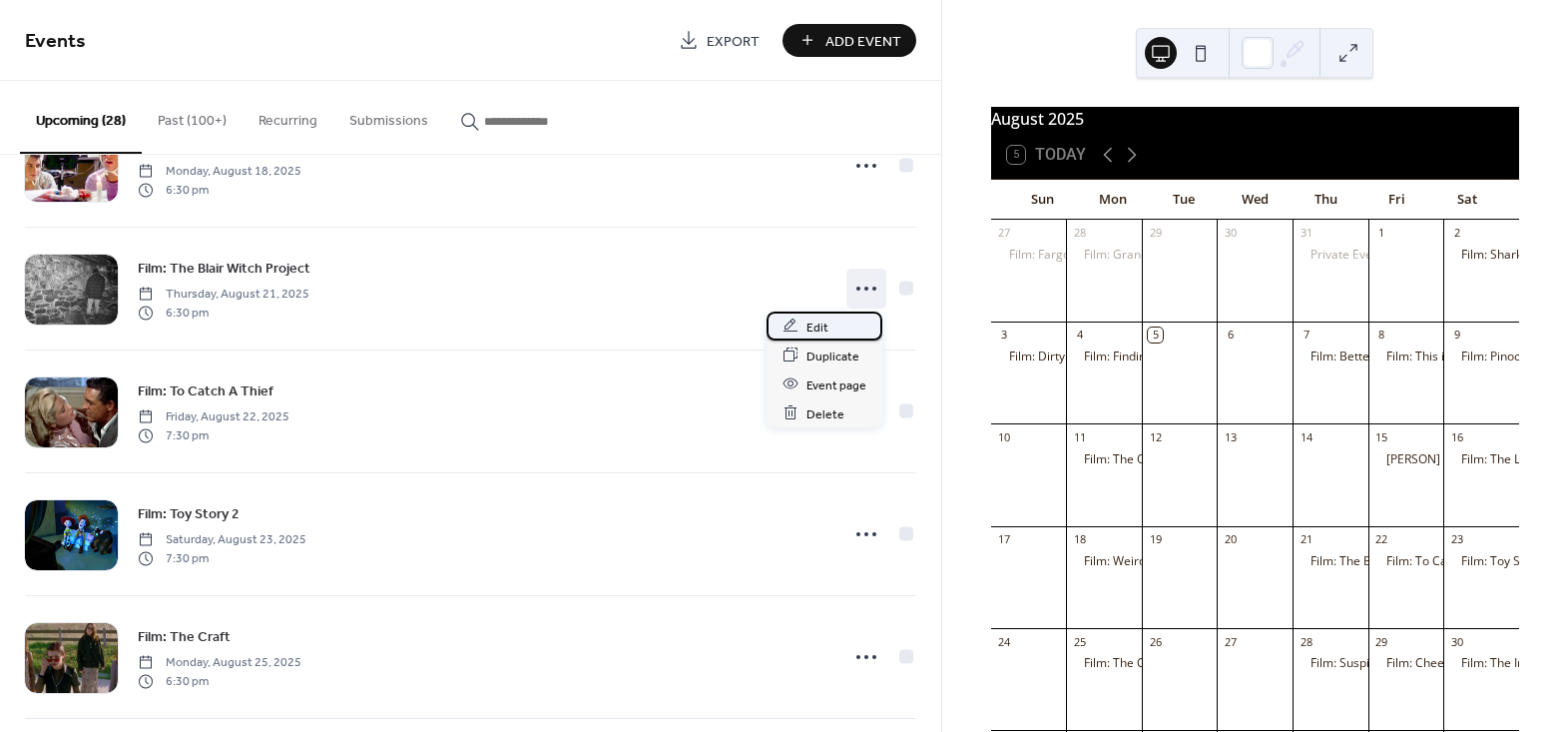 click on "Edit" at bounding box center [817, 327] 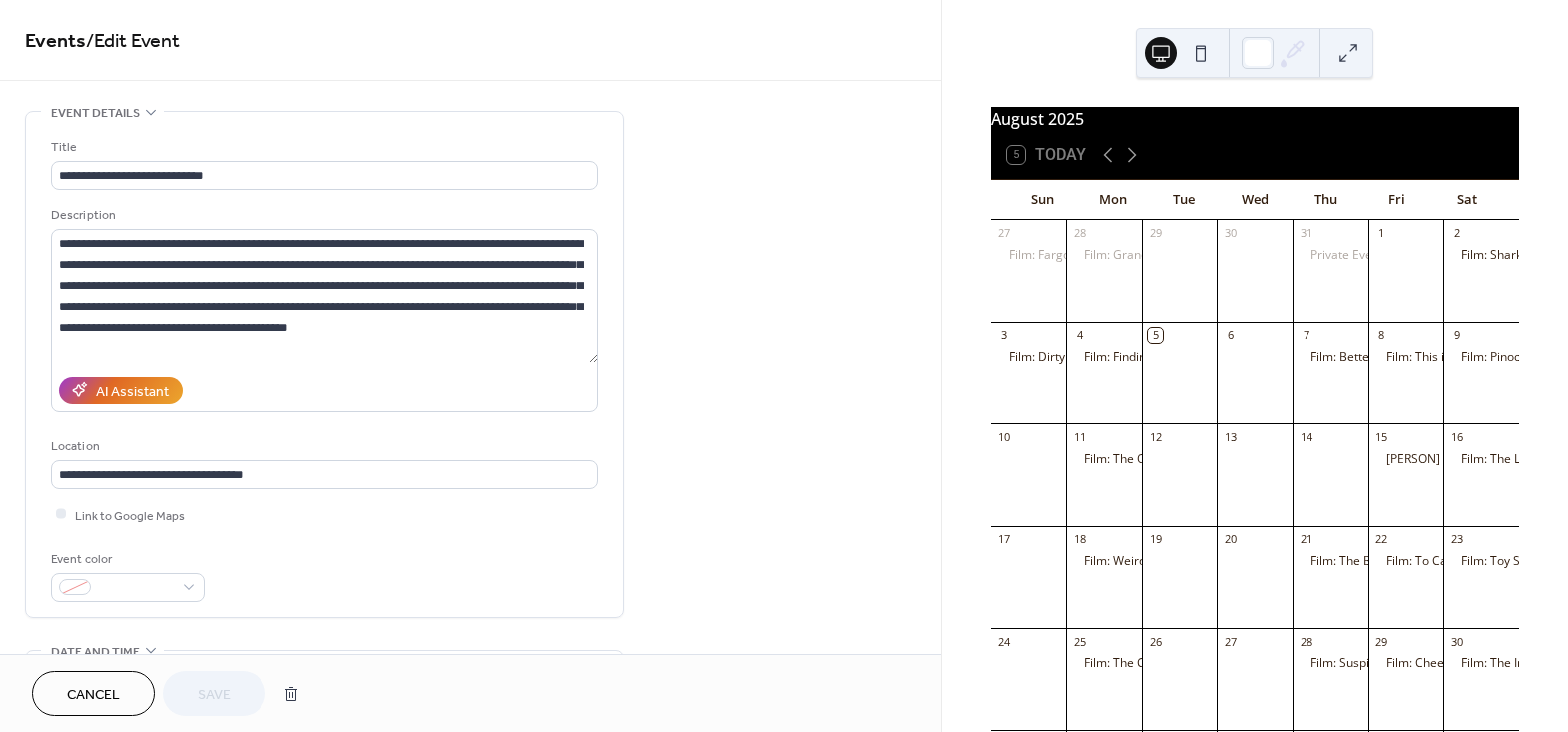 click on "Cancel" at bounding box center (93, 695) 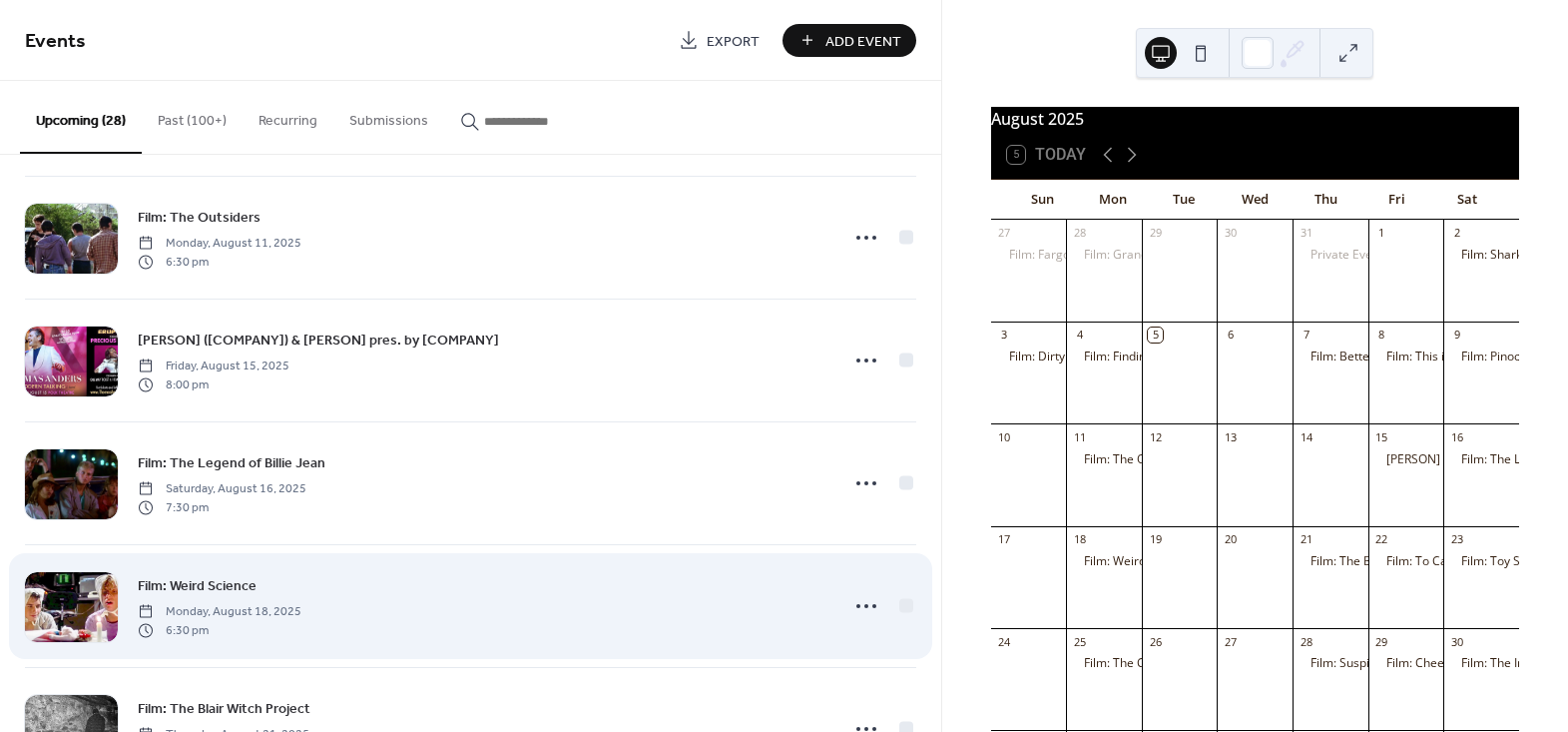 scroll, scrollTop: 453, scrollLeft: 0, axis: vertical 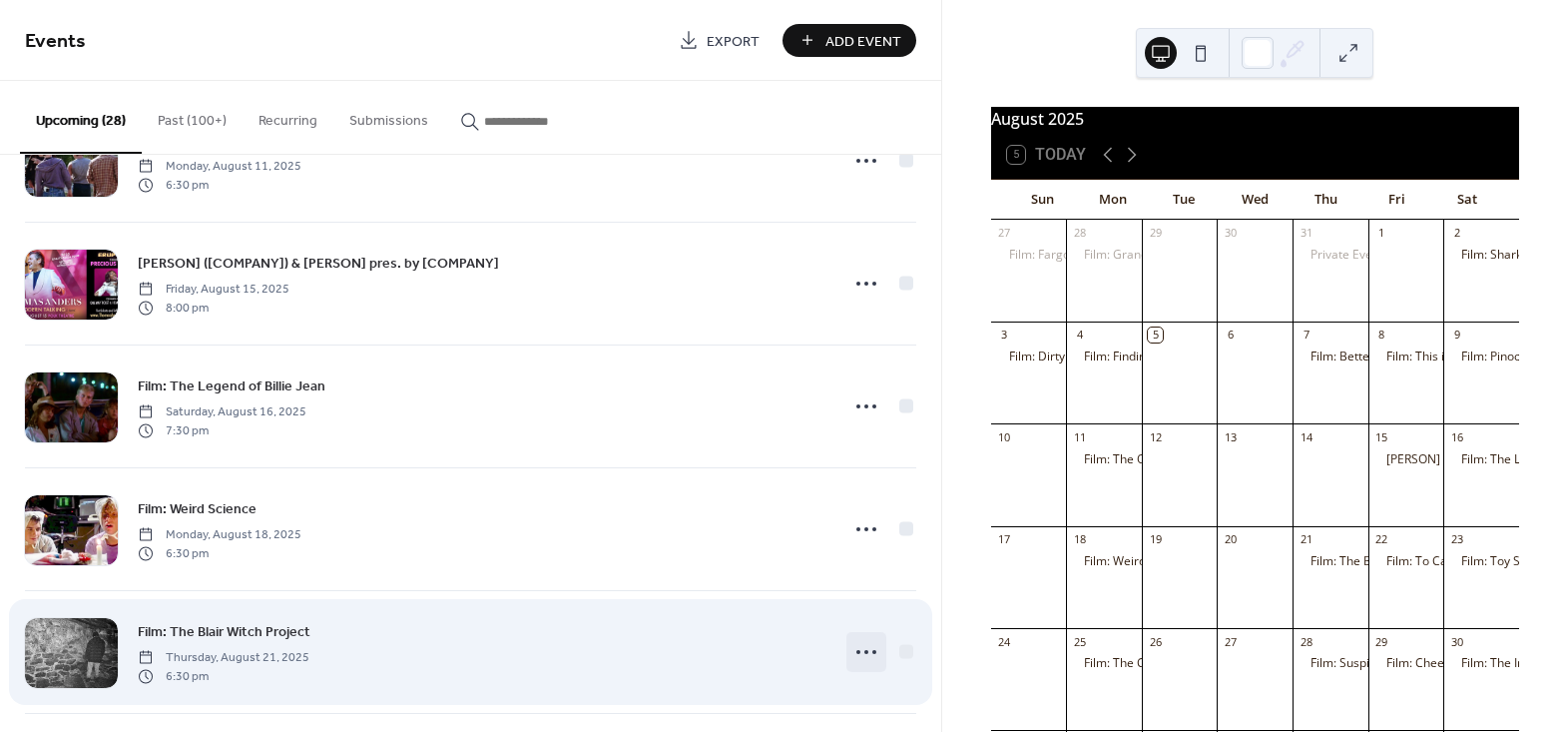 click 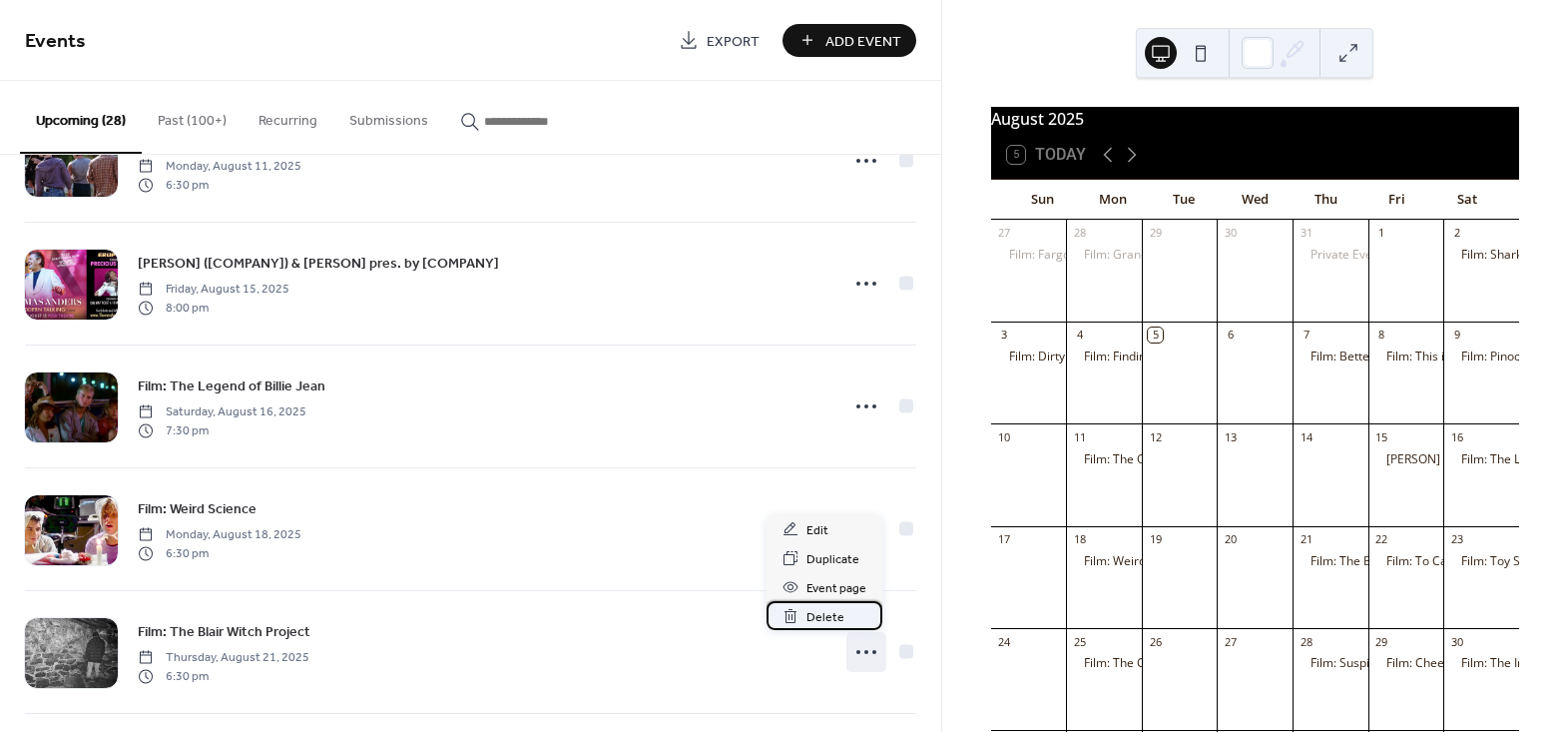 click on "Delete" at bounding box center [825, 617] 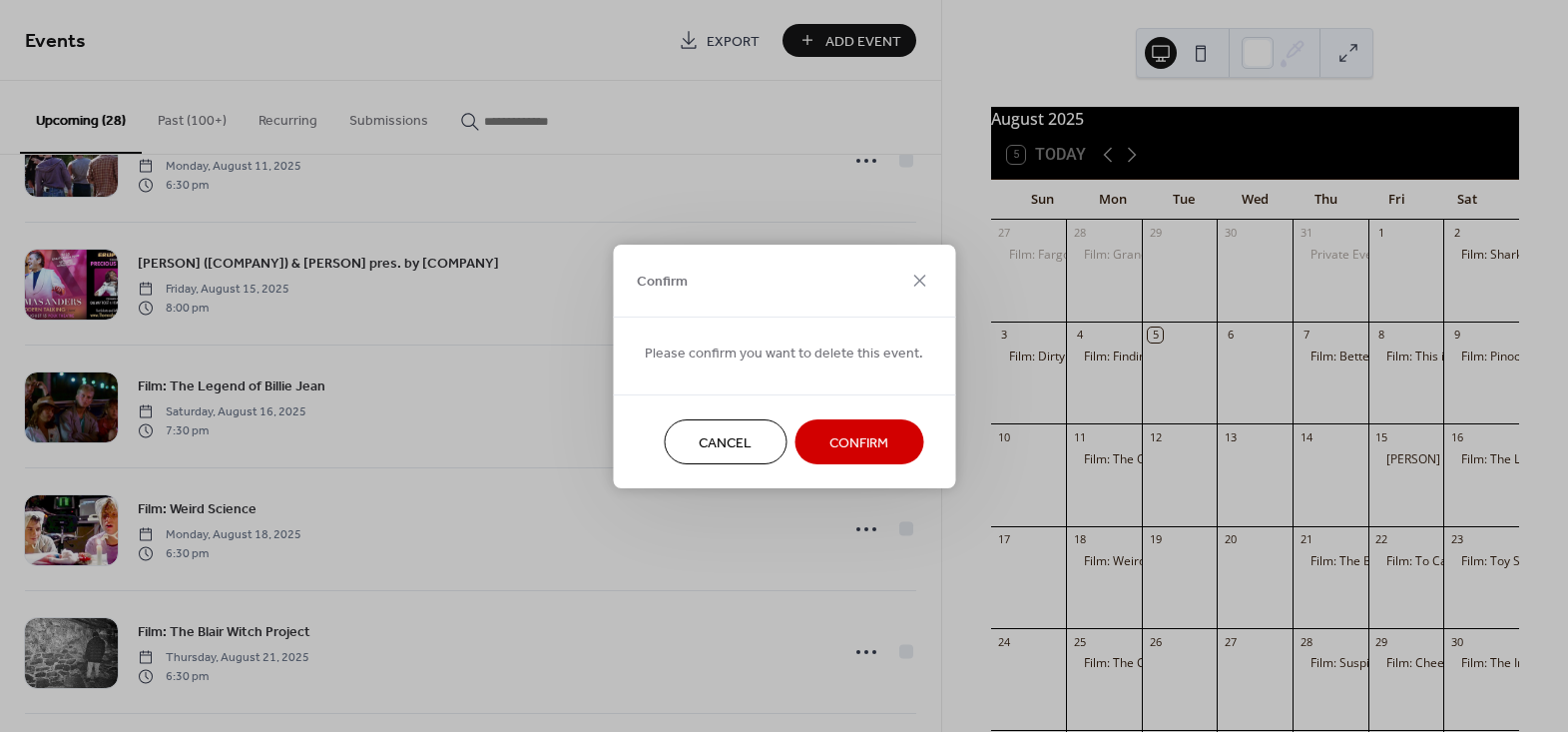 click on "Confirm" at bounding box center (858, 442) 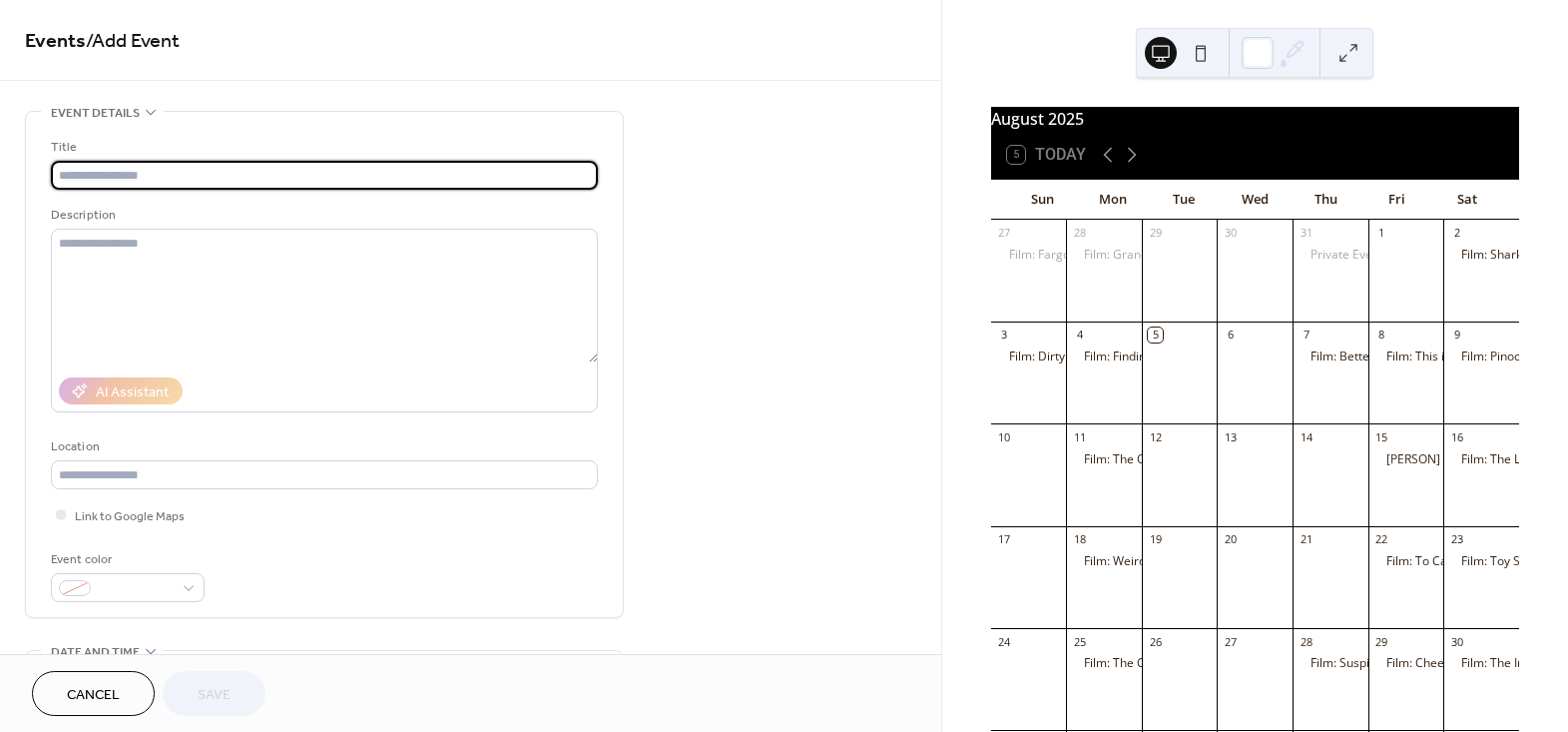 scroll, scrollTop: 0, scrollLeft: 0, axis: both 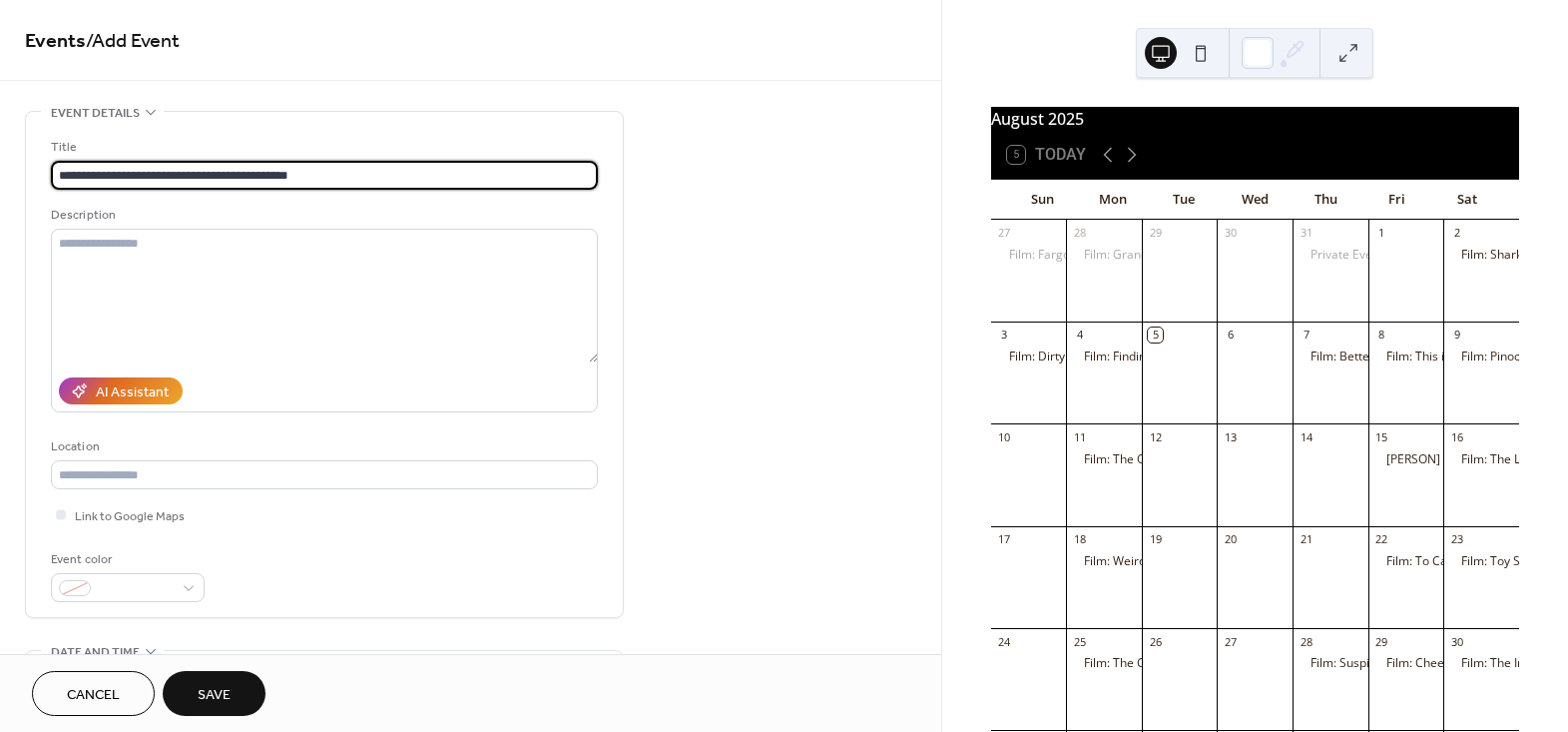 type on "**********" 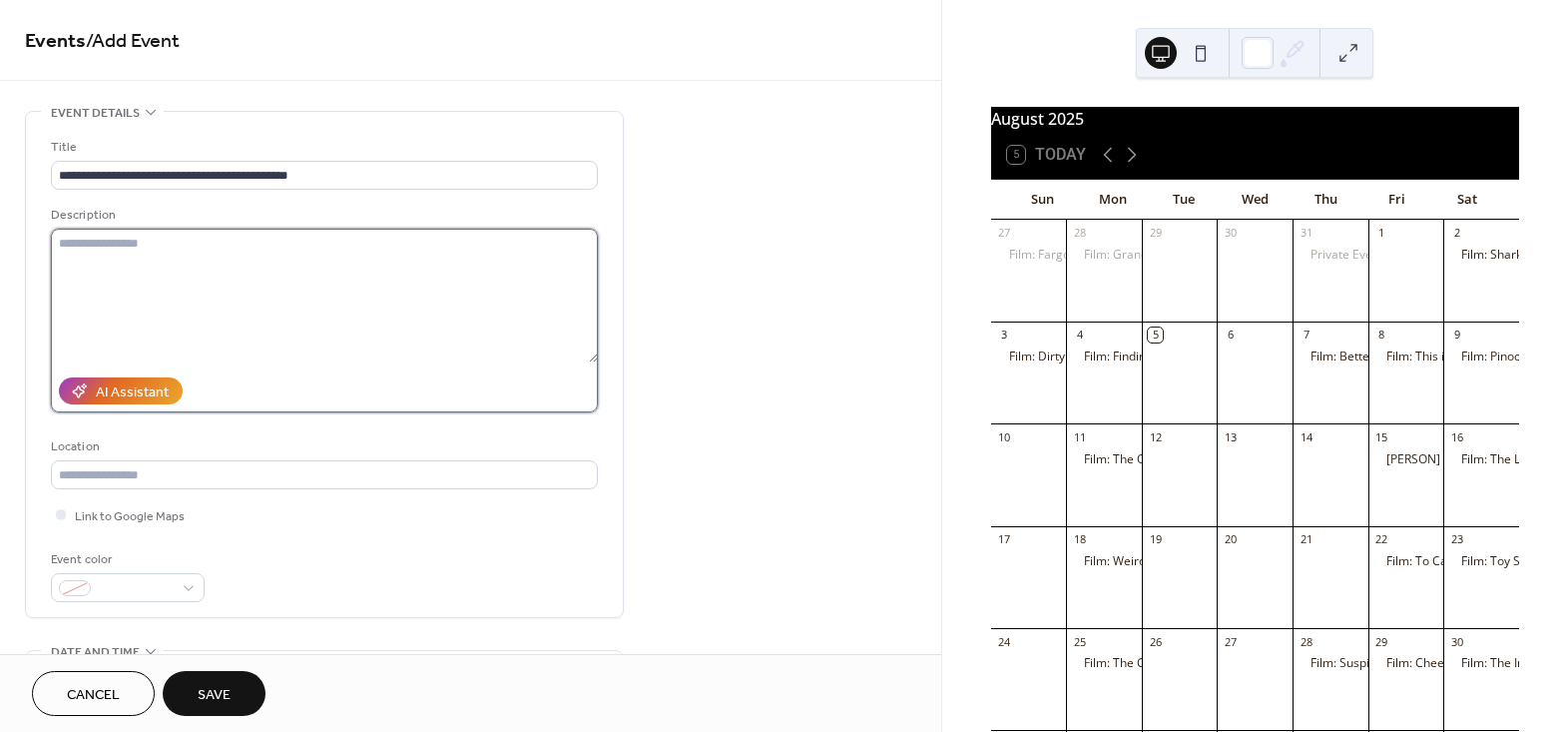 click at bounding box center [324, 296] 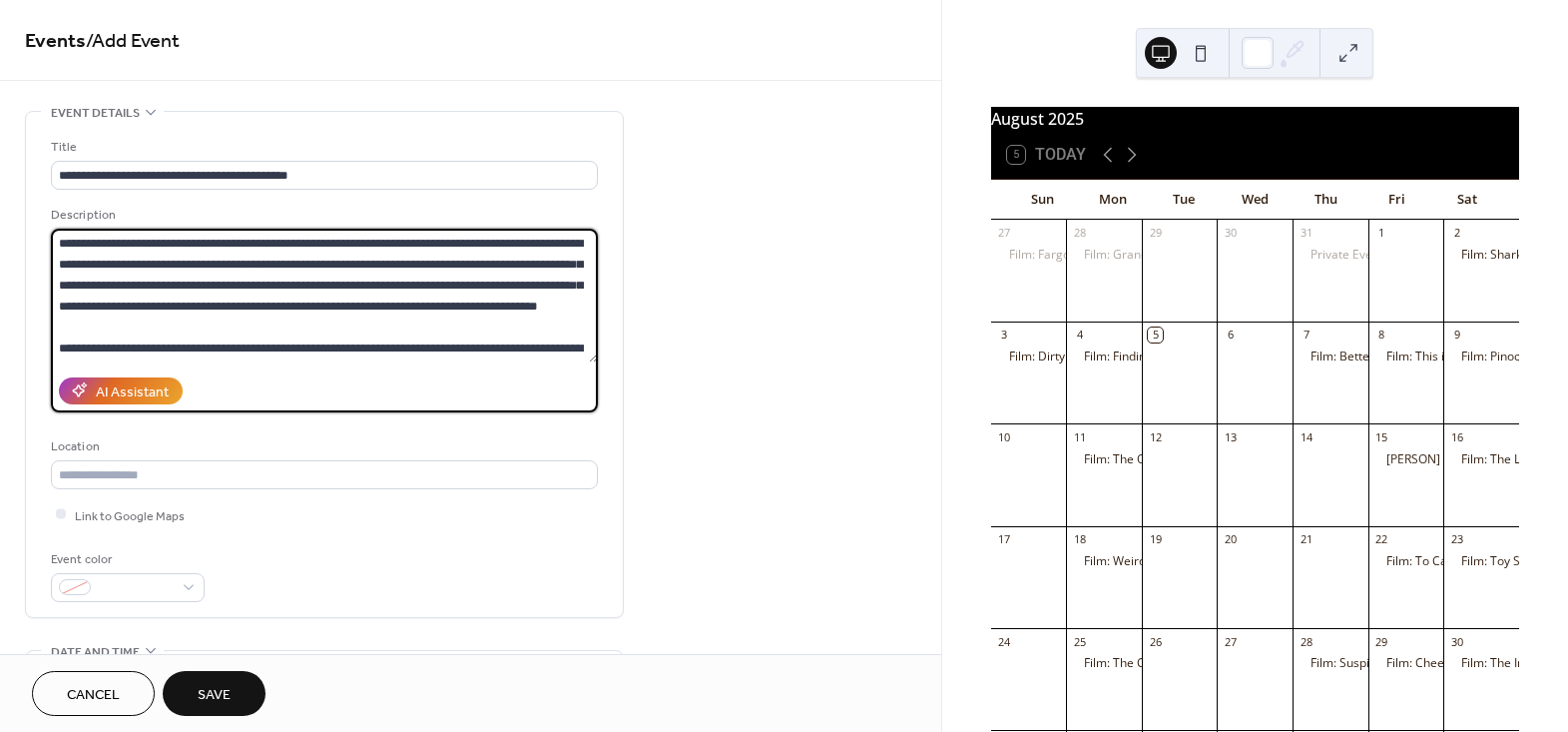 scroll, scrollTop: 165, scrollLeft: 0, axis: vertical 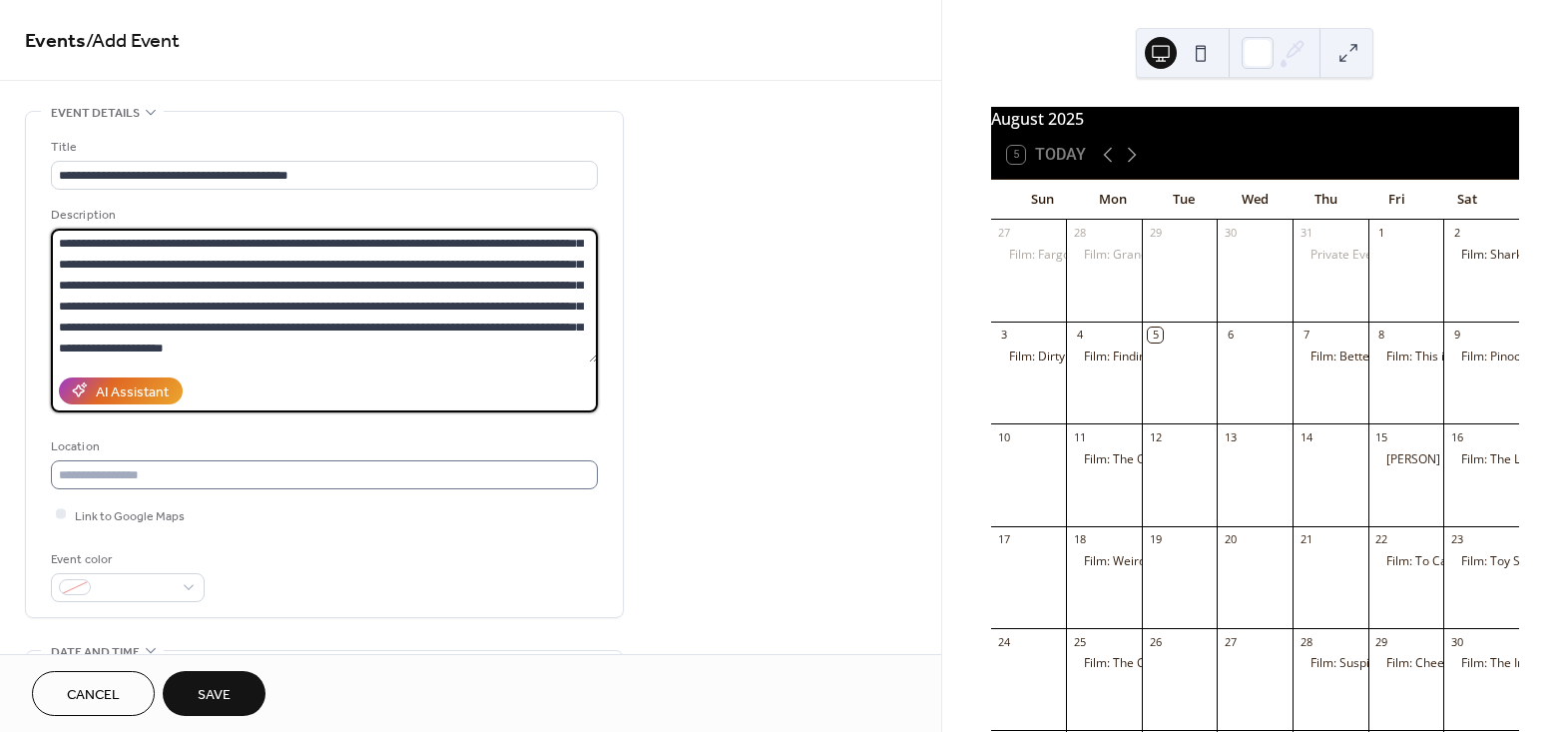 type on "**********" 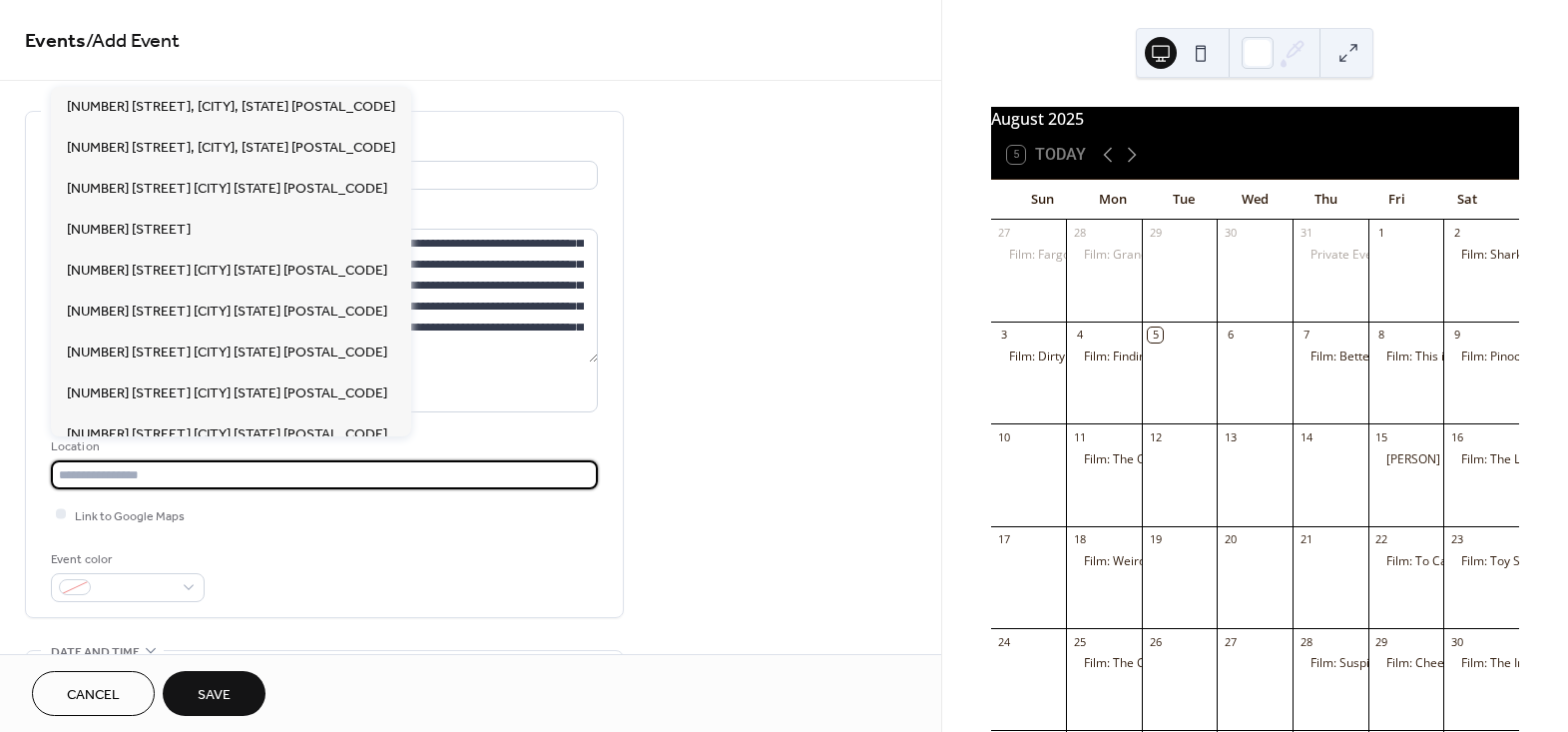 click at bounding box center [324, 474] 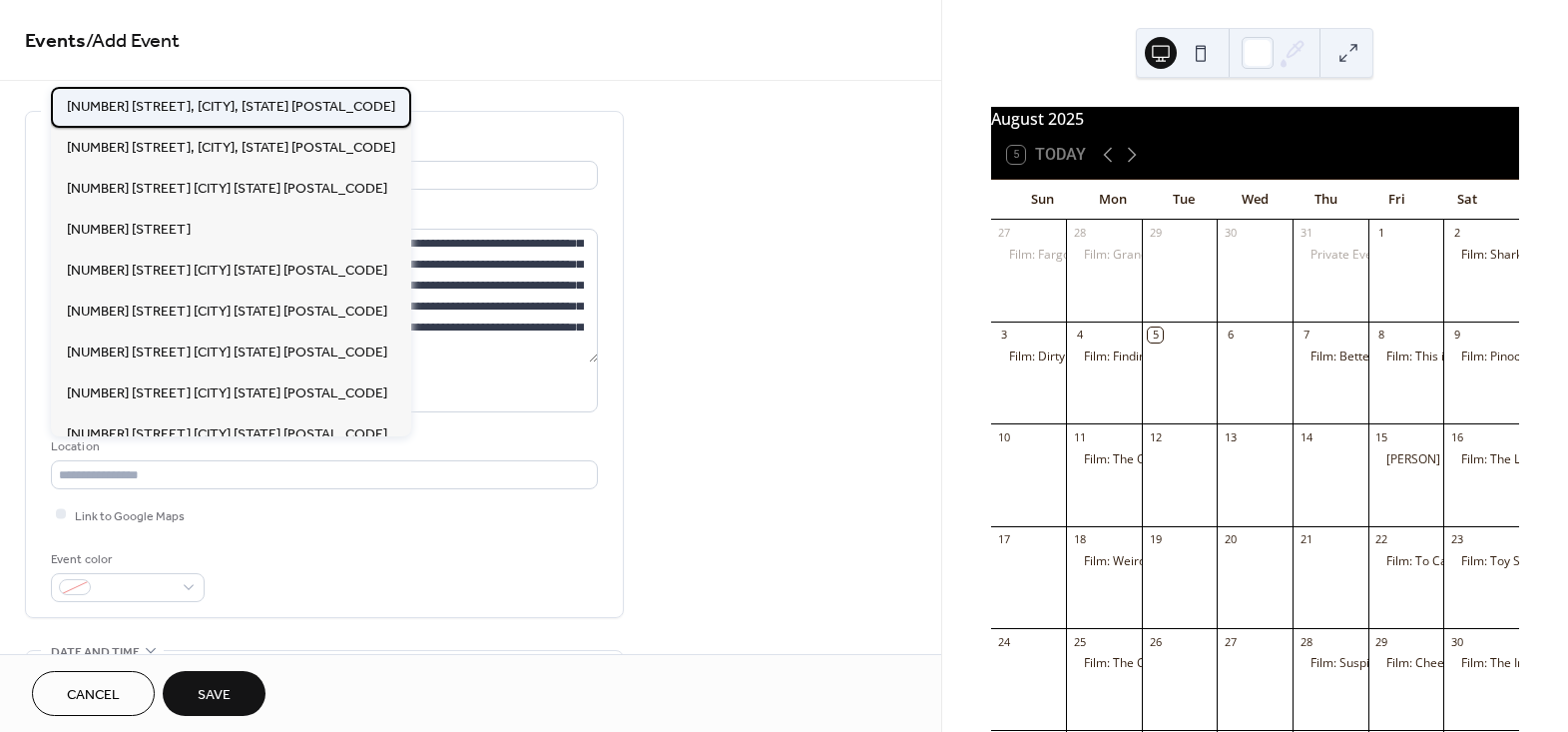 click on "[NUMBER] [STREET], [CITY], [STATE] [POSTAL_CODE]" at bounding box center [231, 106] 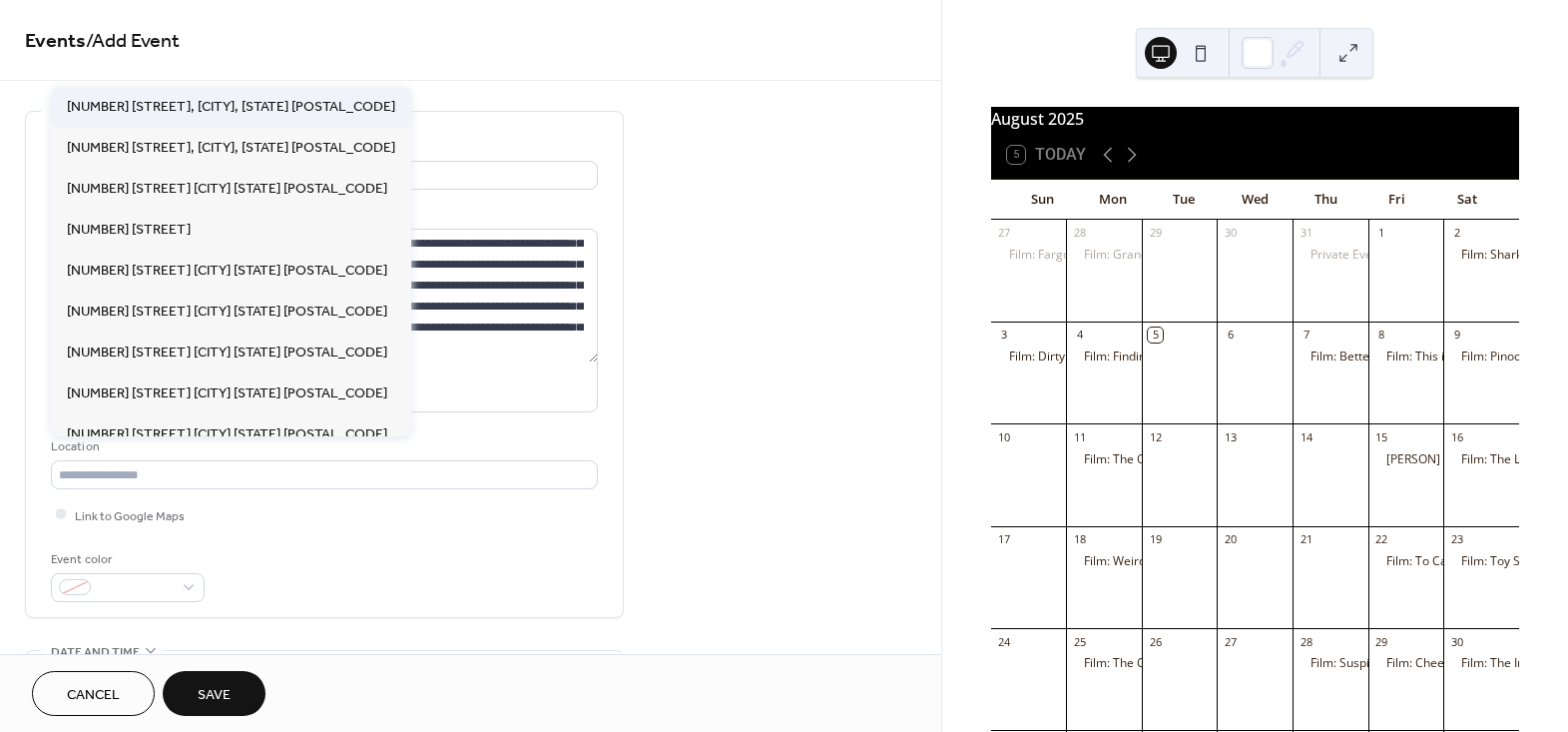 type on "**********" 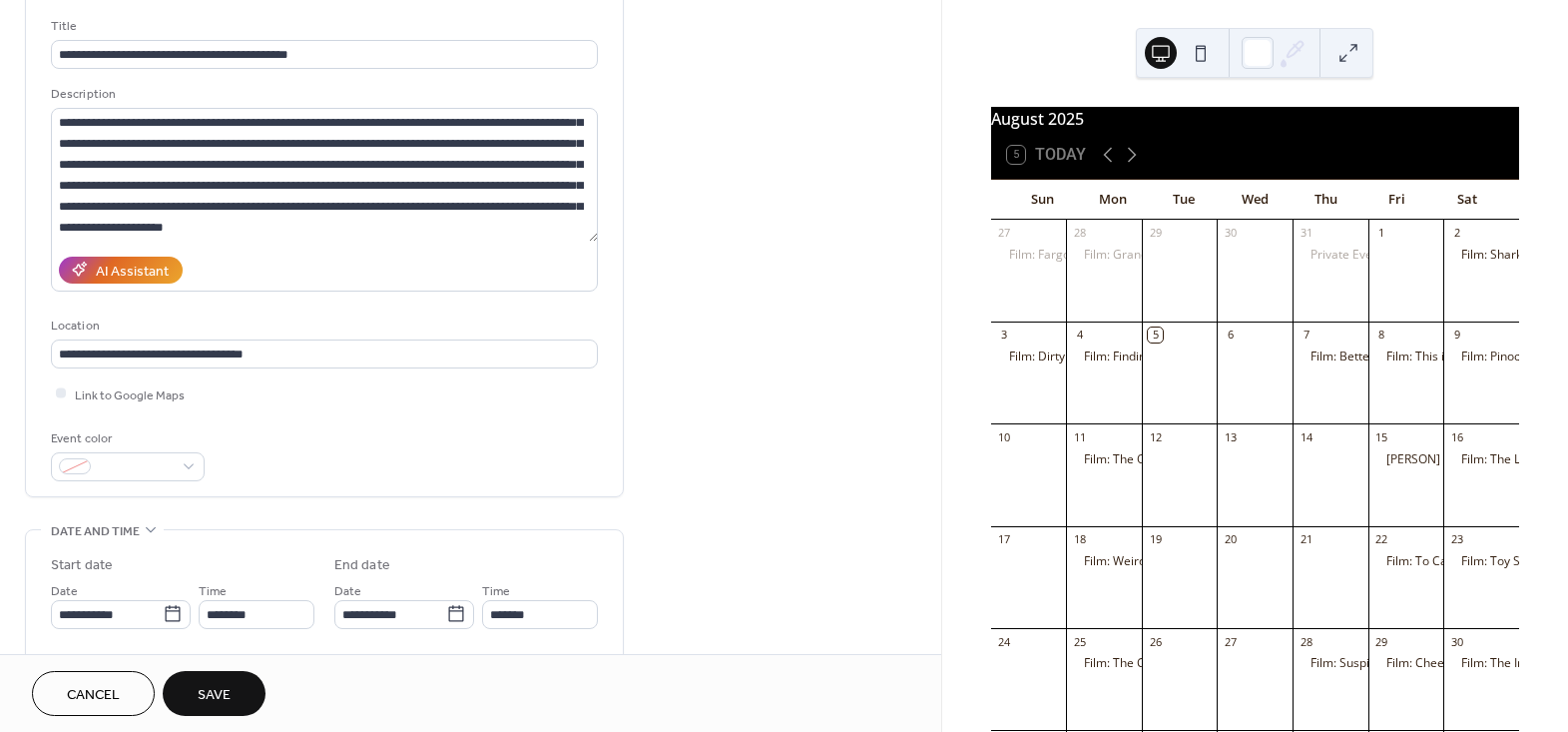 scroll, scrollTop: 181, scrollLeft: 0, axis: vertical 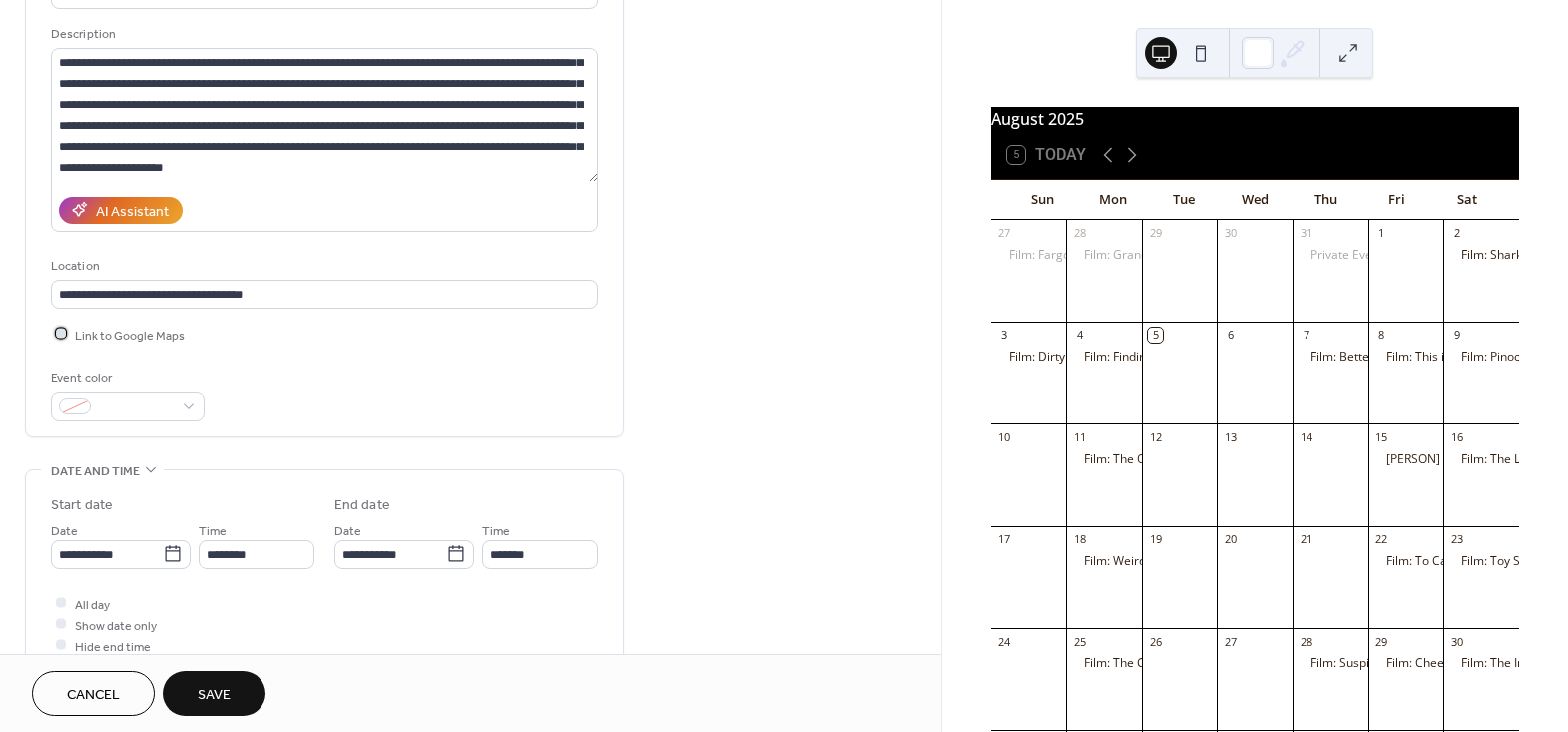 click on "Link to Google Maps" at bounding box center [130, 335] 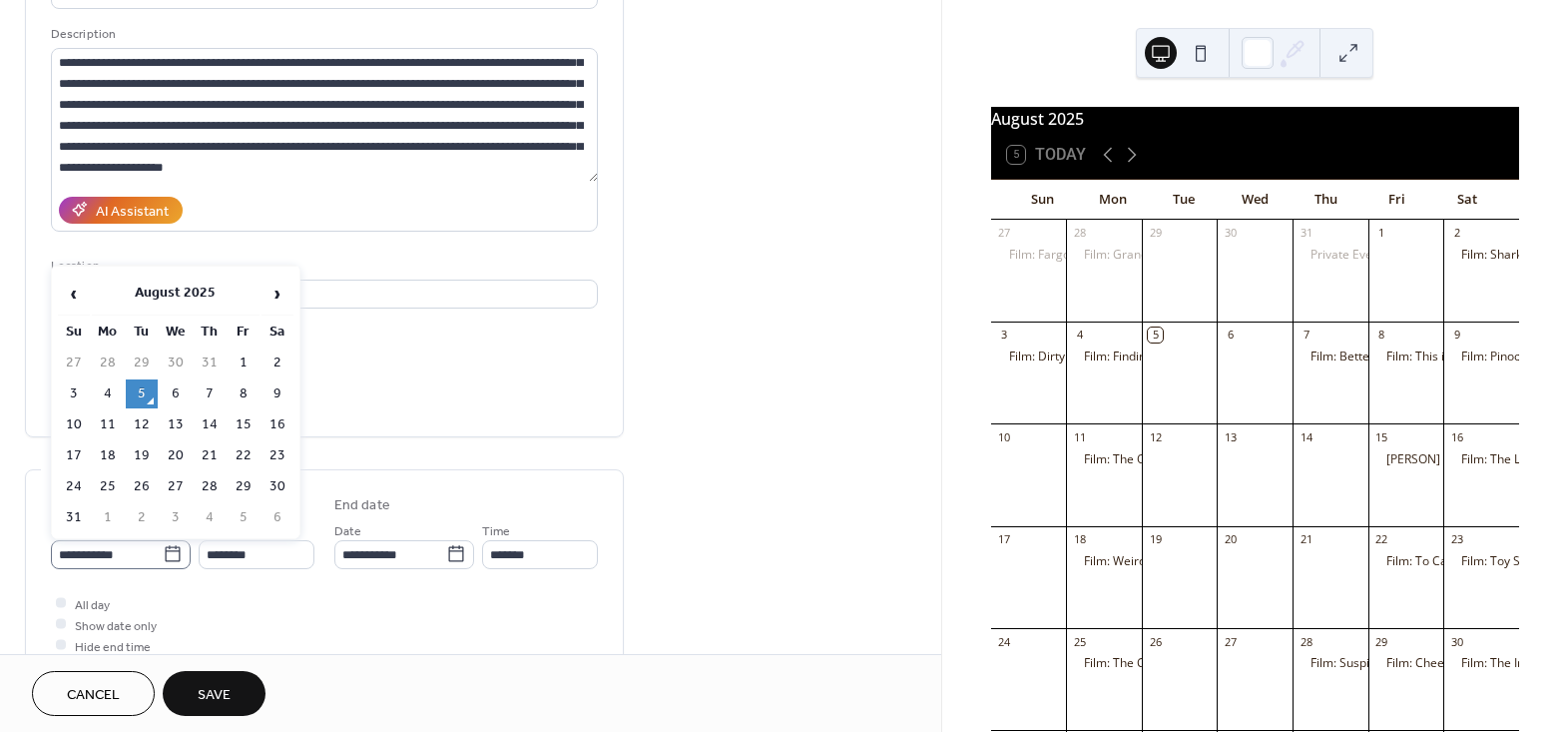 click 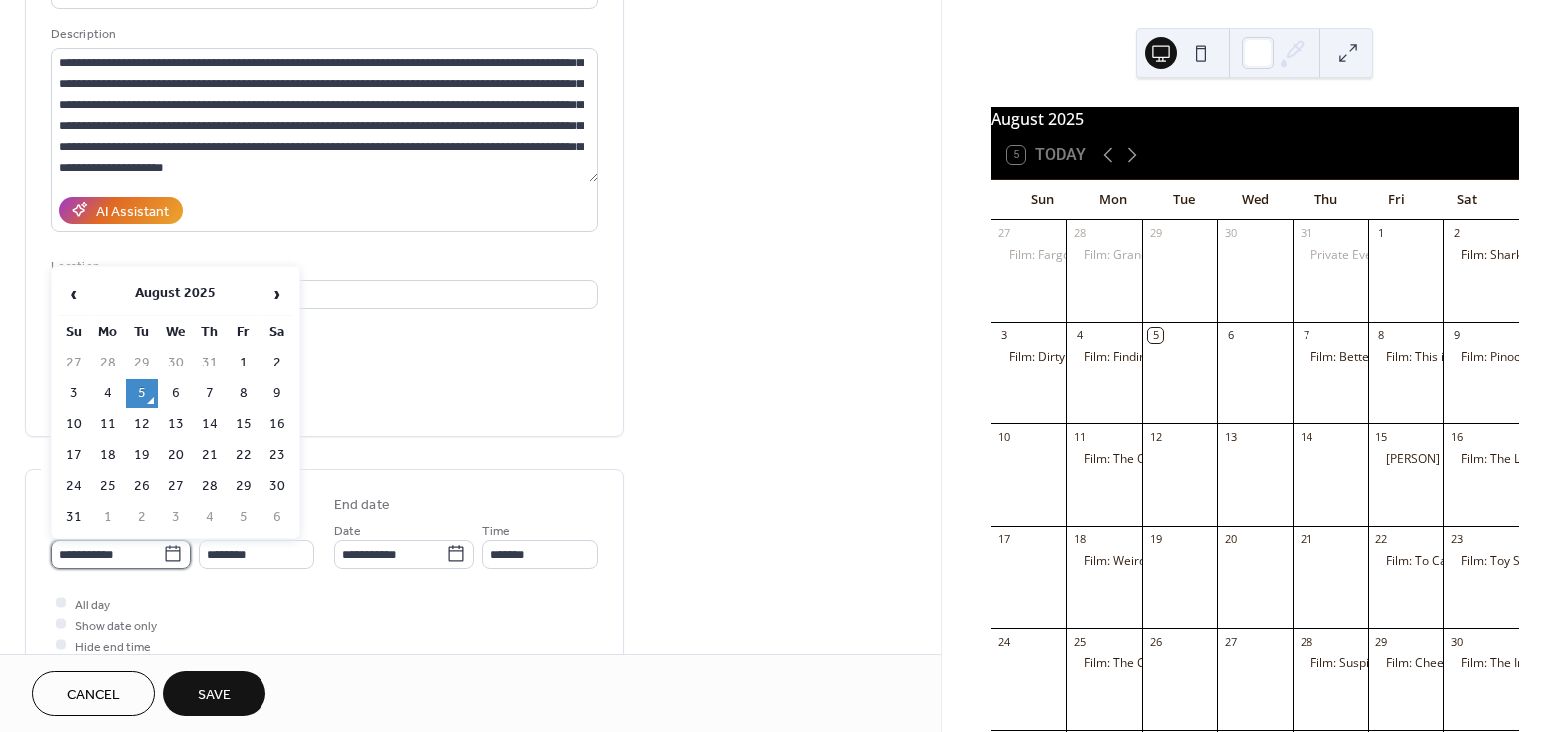 click on "**********" at bounding box center [107, 554] 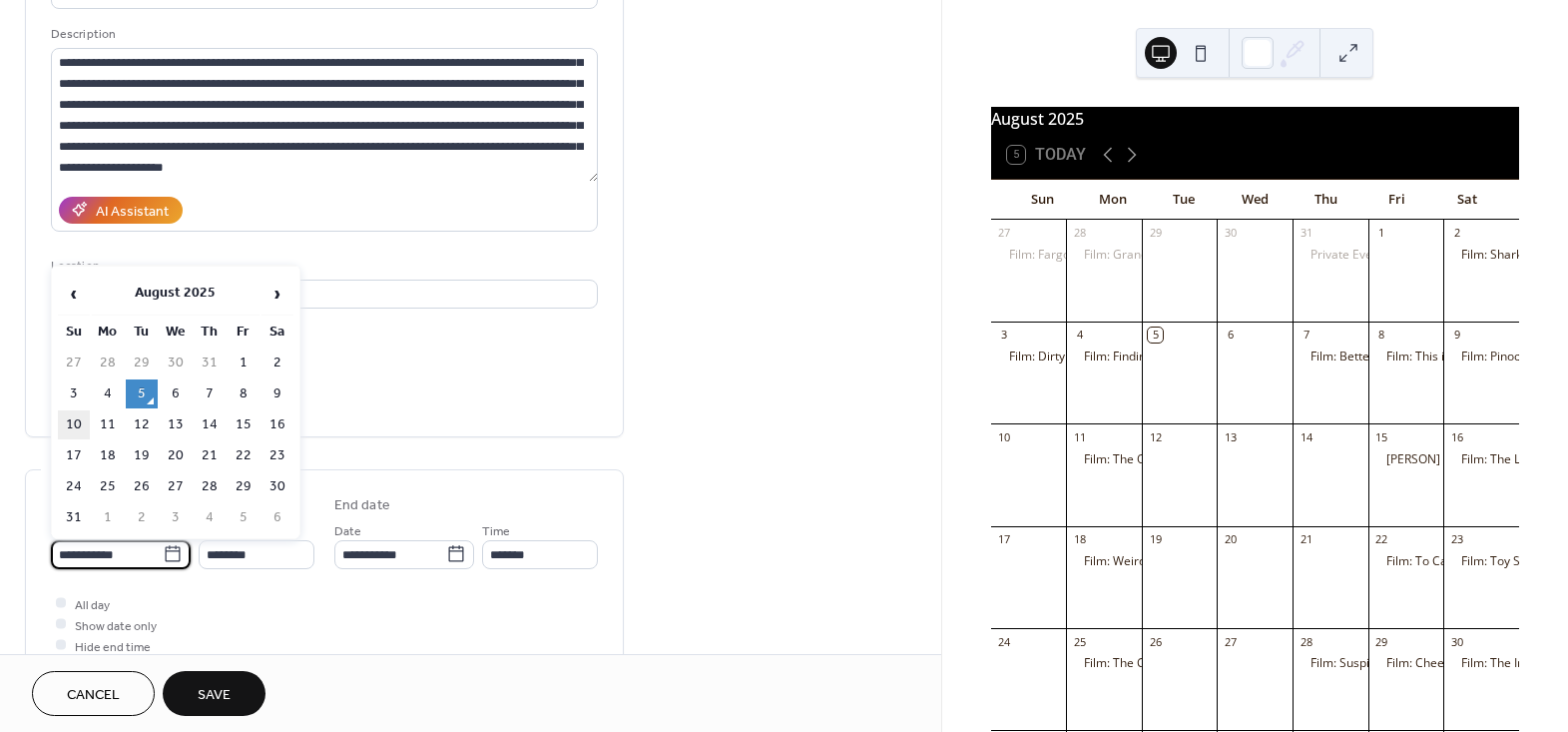 click on "10" at bounding box center (74, 424) 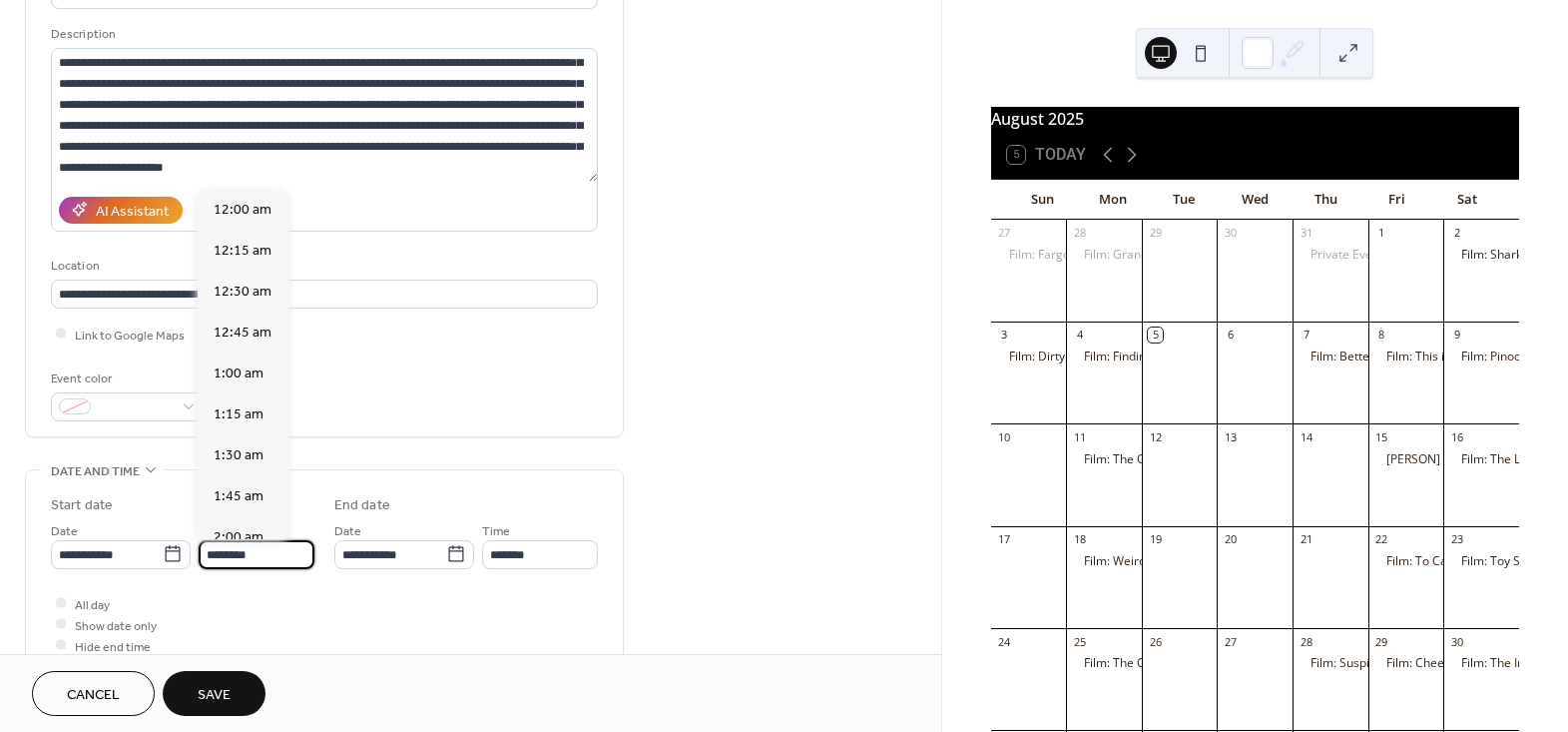 click on "********" at bounding box center [257, 554] 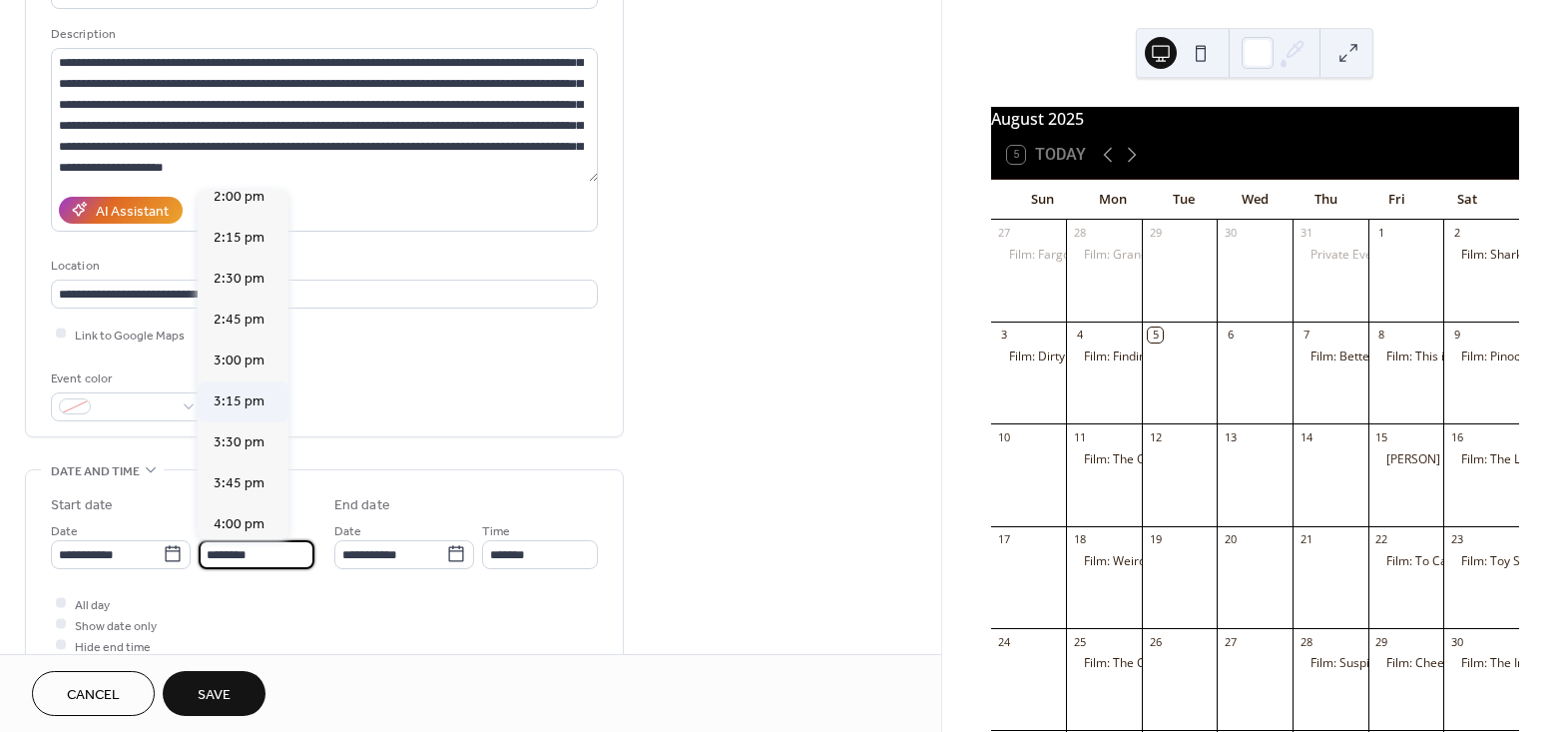 scroll, scrollTop: 2310, scrollLeft: 0, axis: vertical 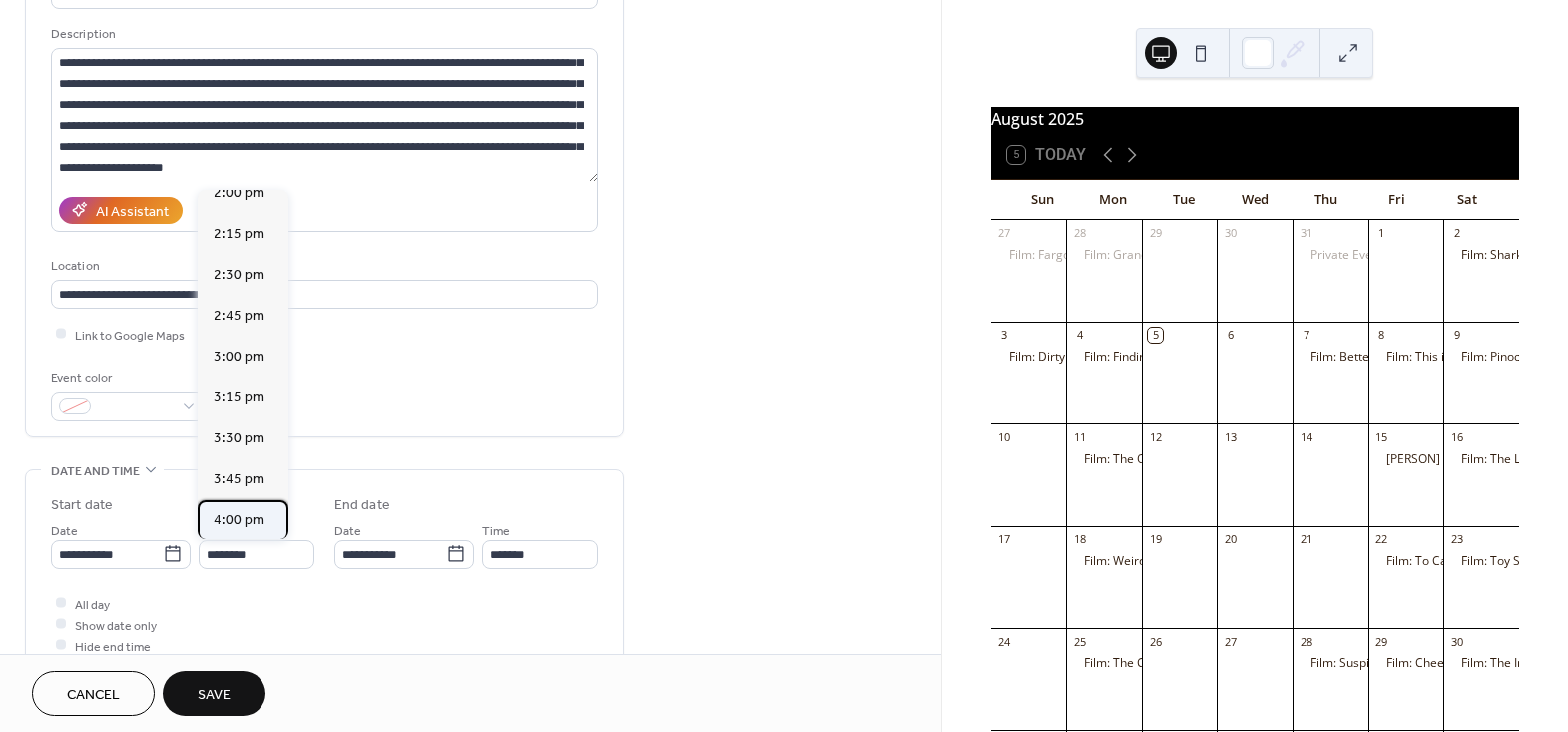 click on "4:00 pm" at bounding box center (239, 519) 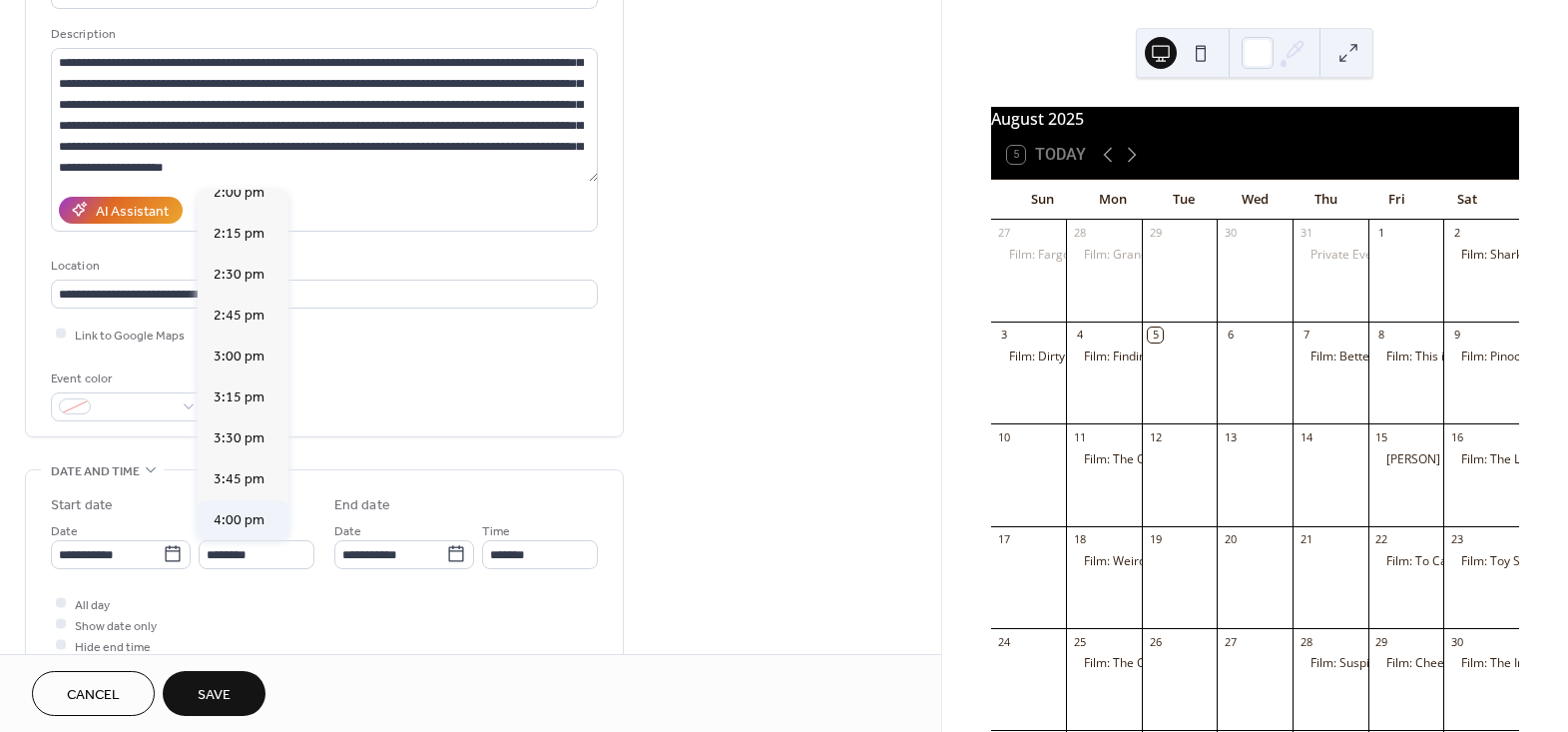 type on "*******" 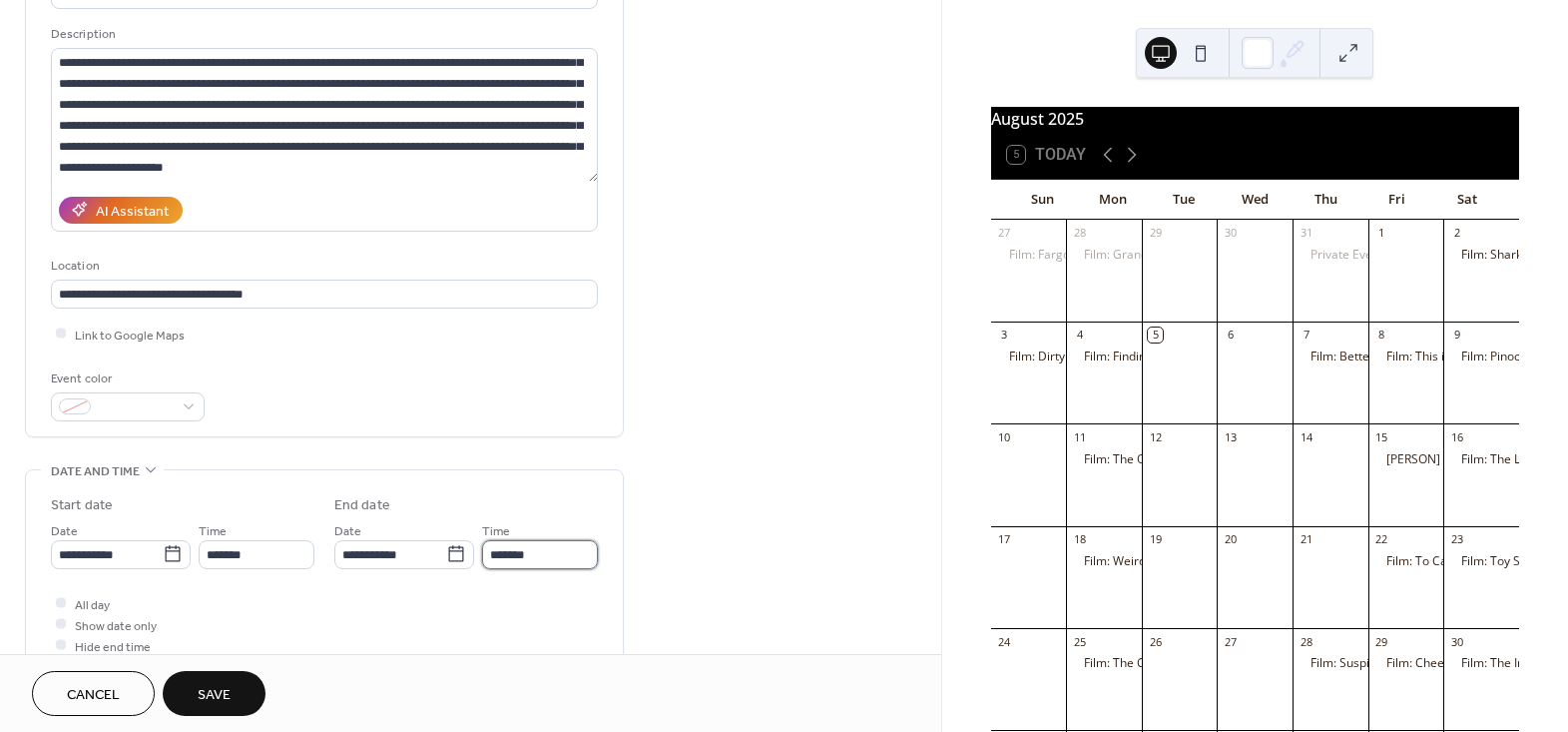 click on "*******" at bounding box center [540, 554] 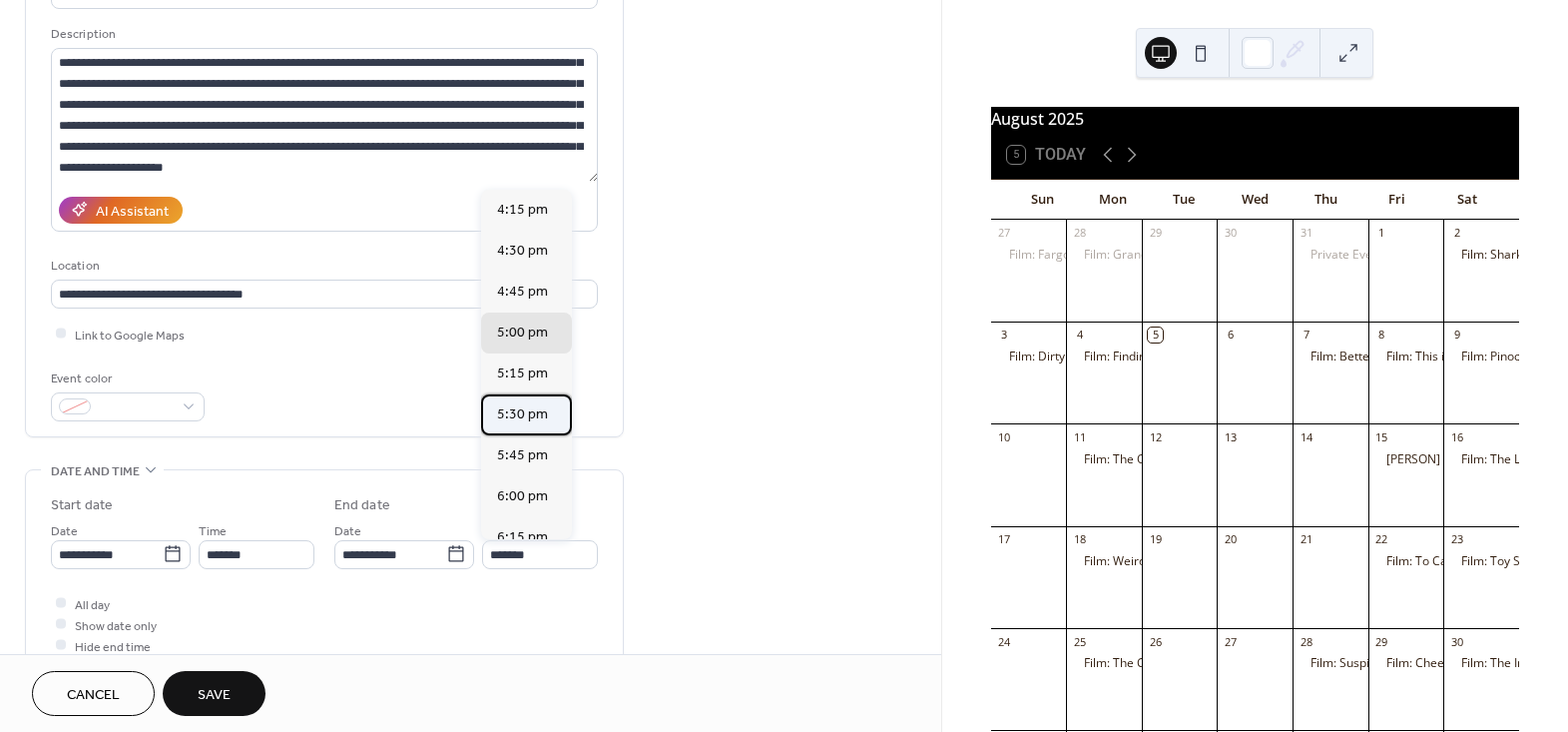 click on "5:30 pm" at bounding box center [522, 413] 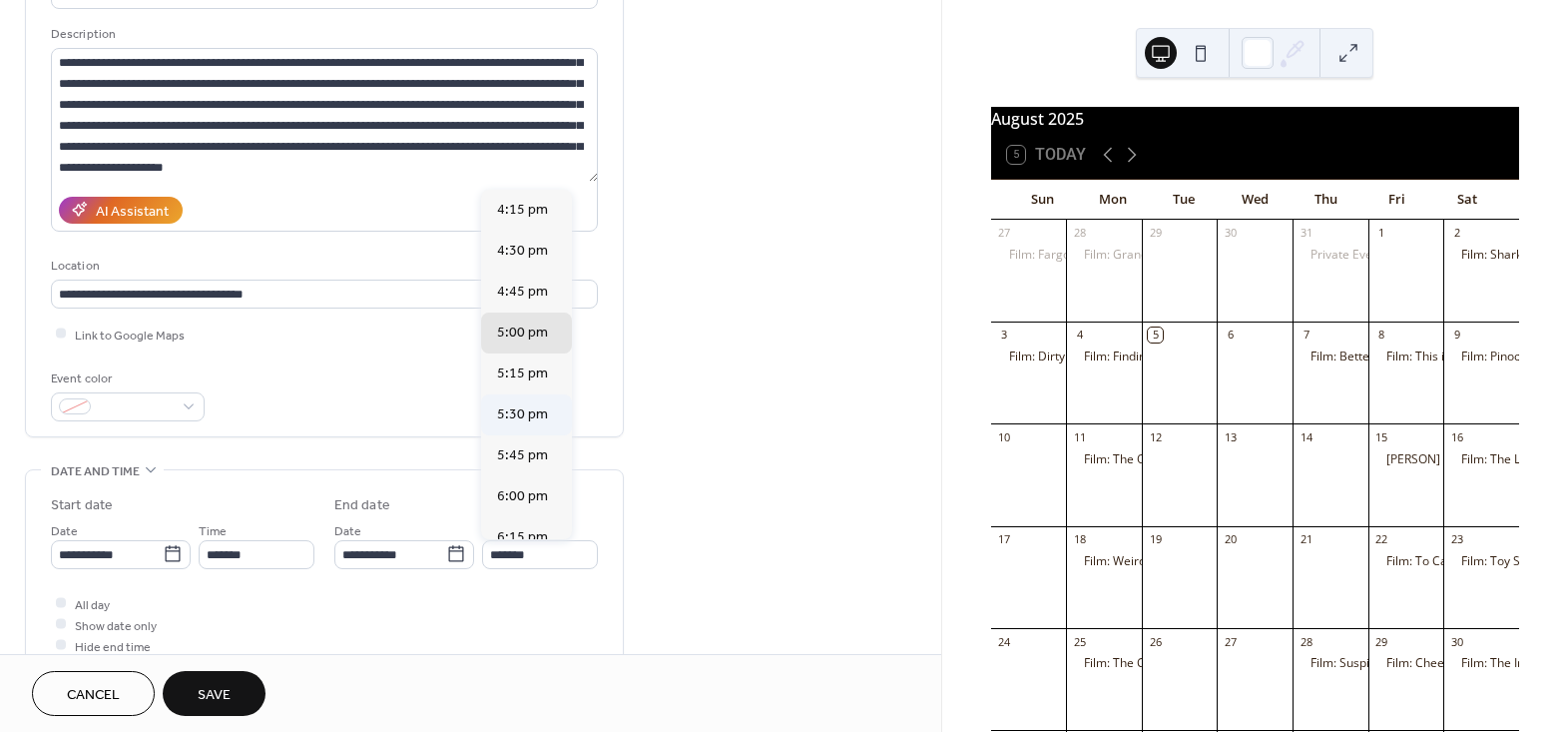 type on "*******" 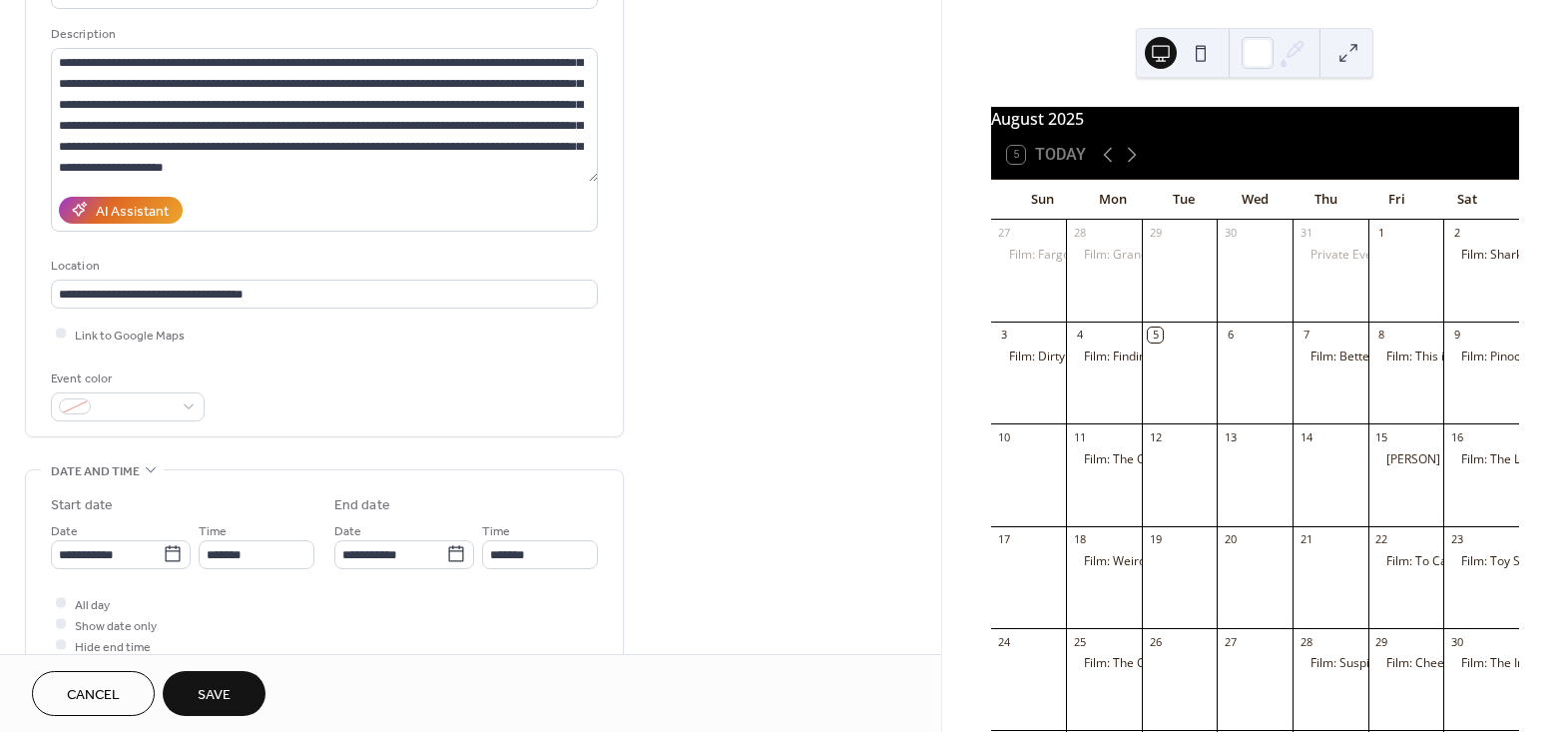 click on "**********" at bounding box center (470, 658) 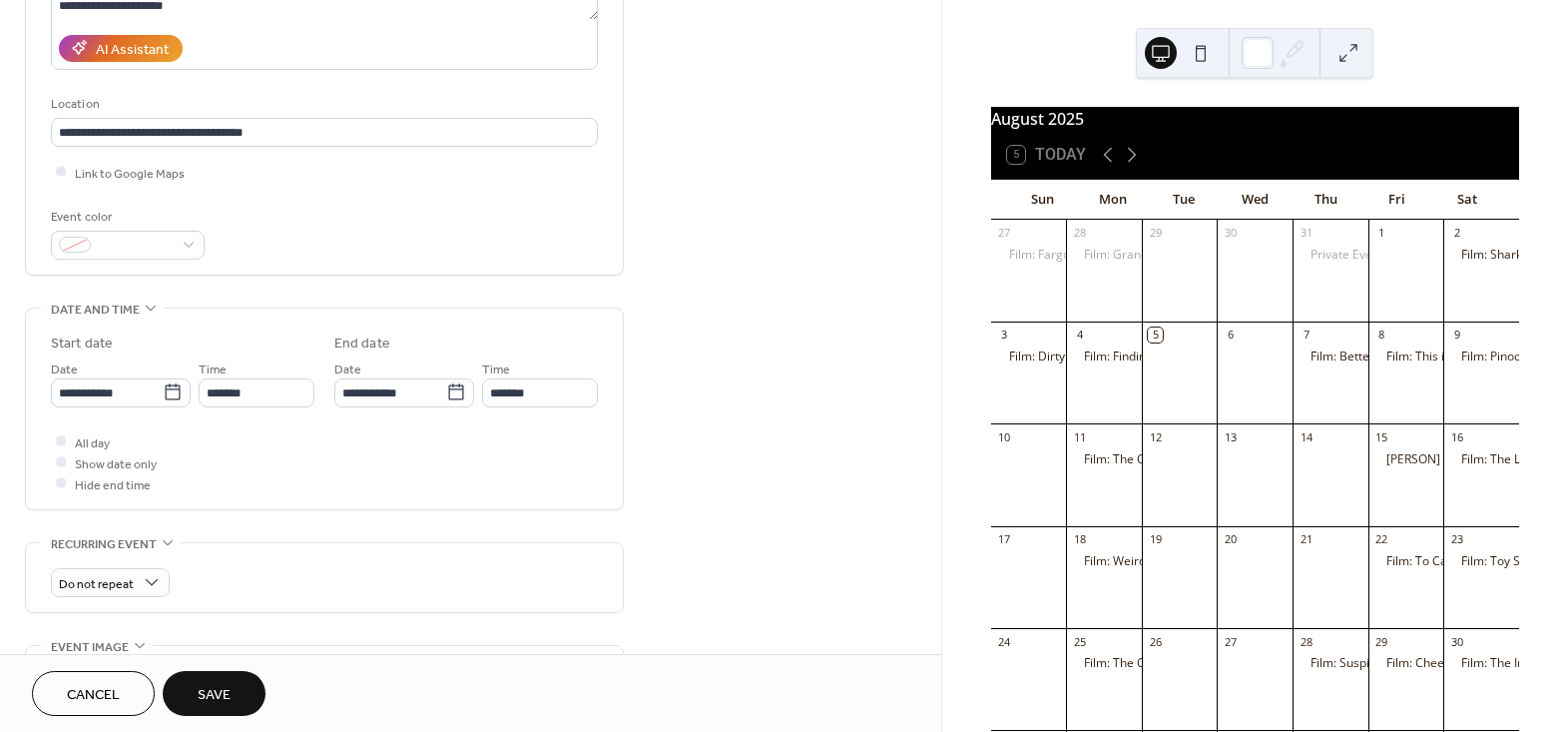 scroll, scrollTop: 453, scrollLeft: 0, axis: vertical 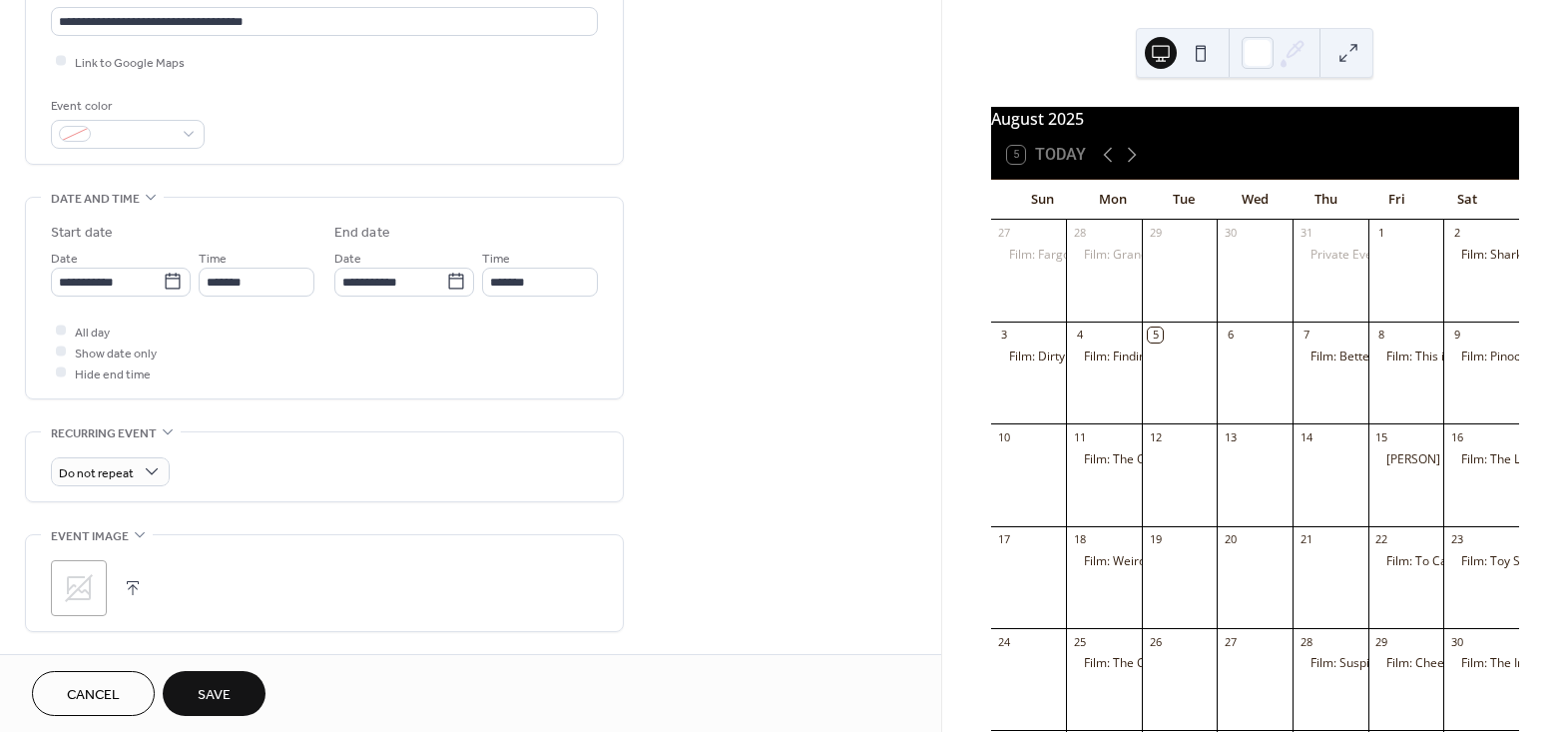 click 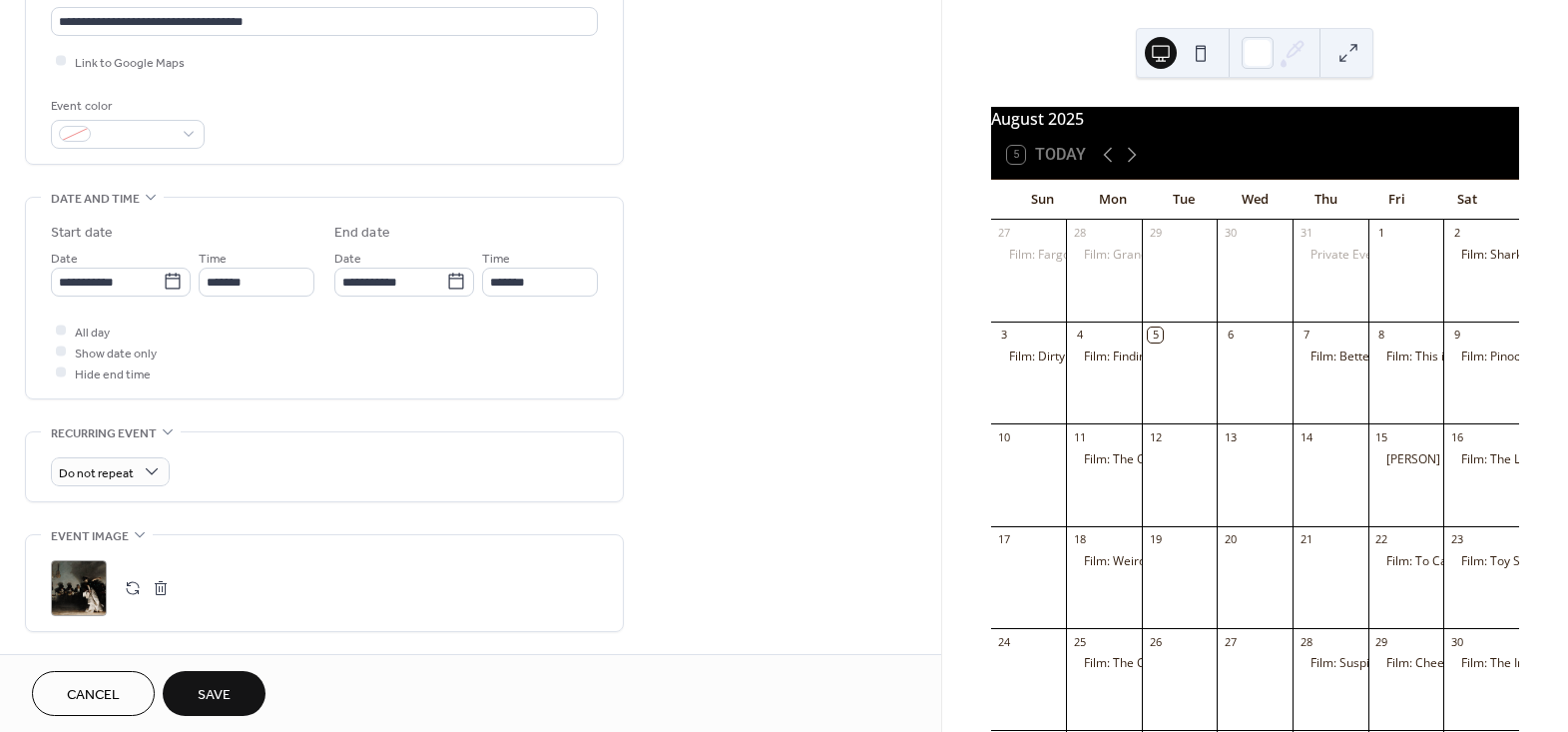 click on "Save" at bounding box center (214, 693) 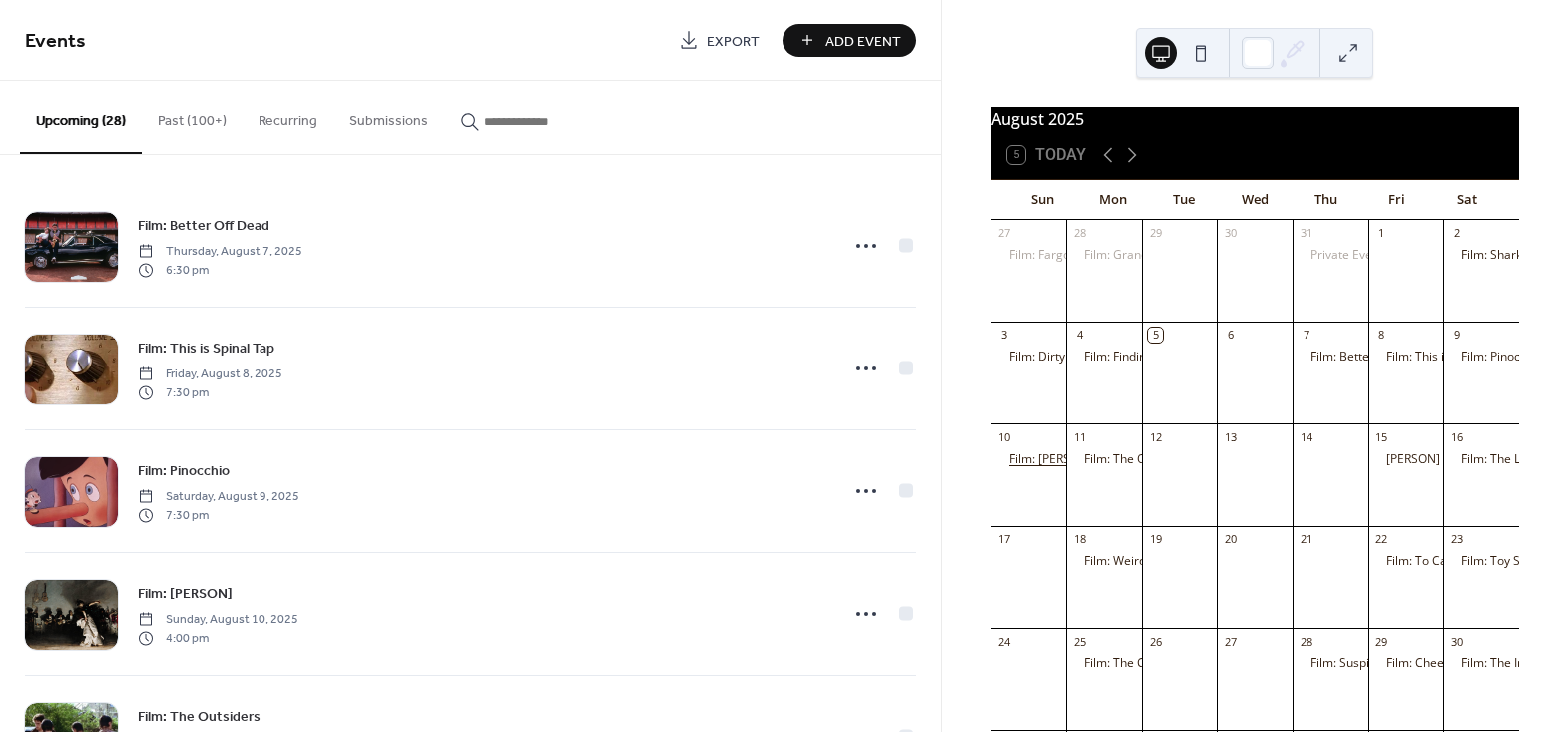 click on "Film: [PERSON]" at bounding box center [1050, 459] 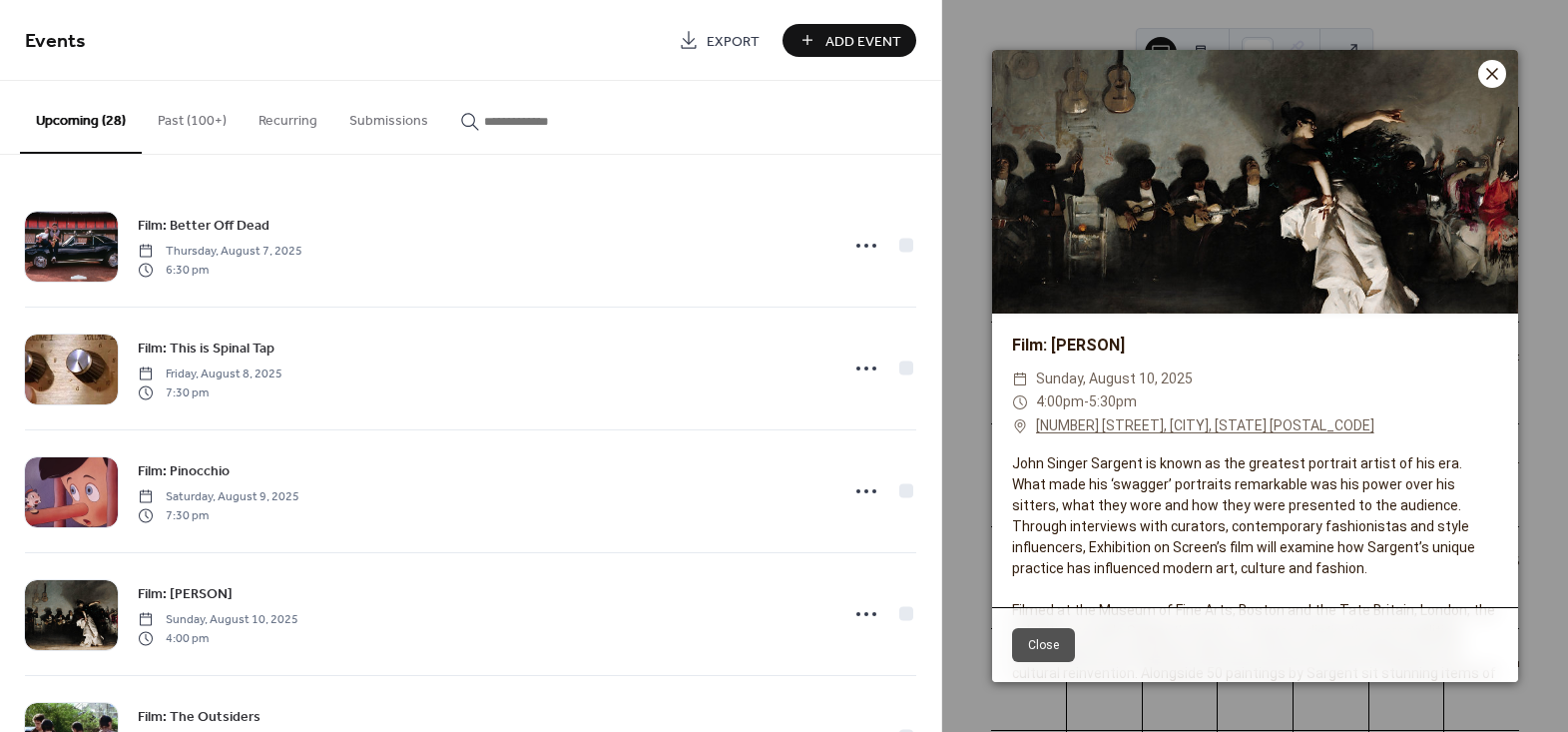 click 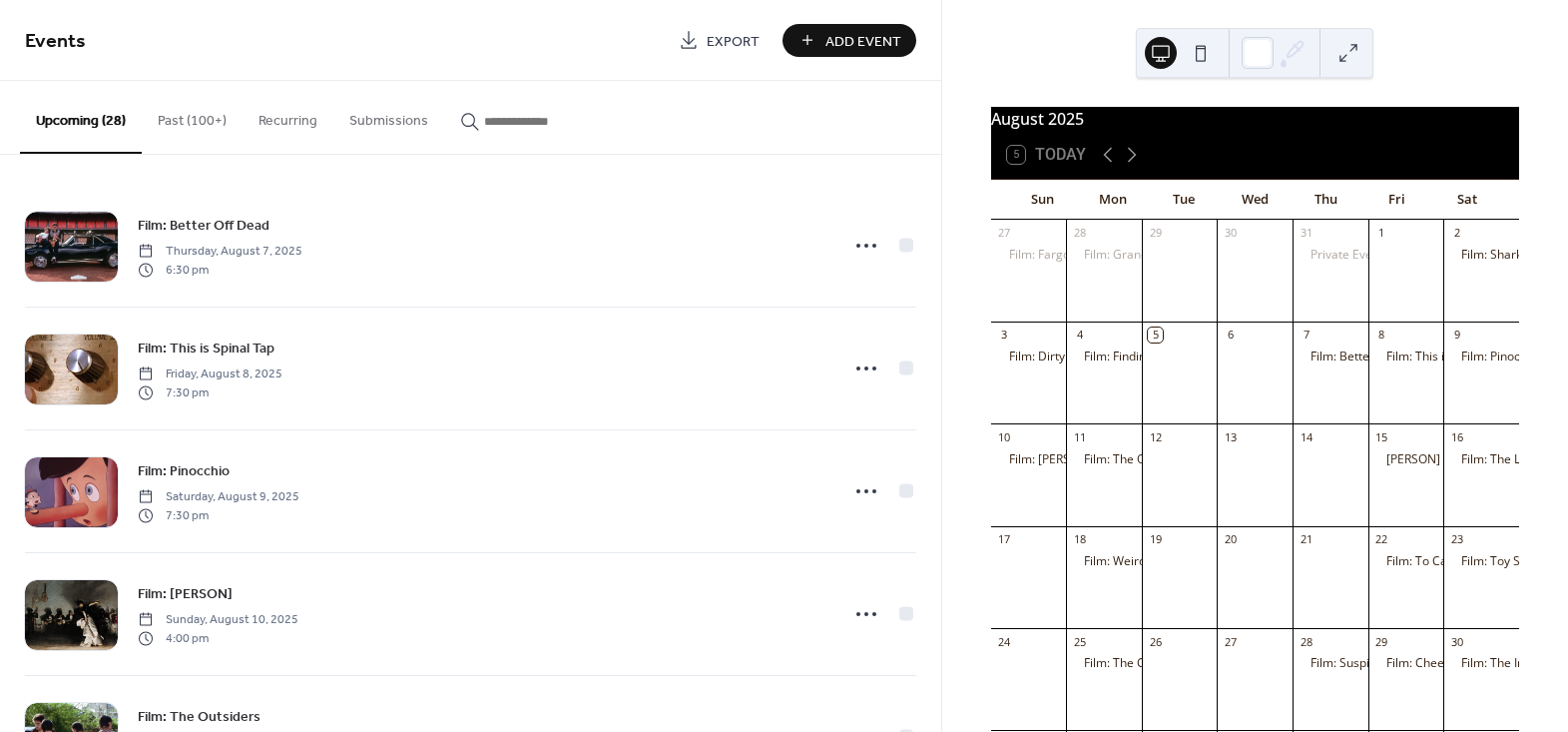 click on "Add Event" at bounding box center (863, 41) 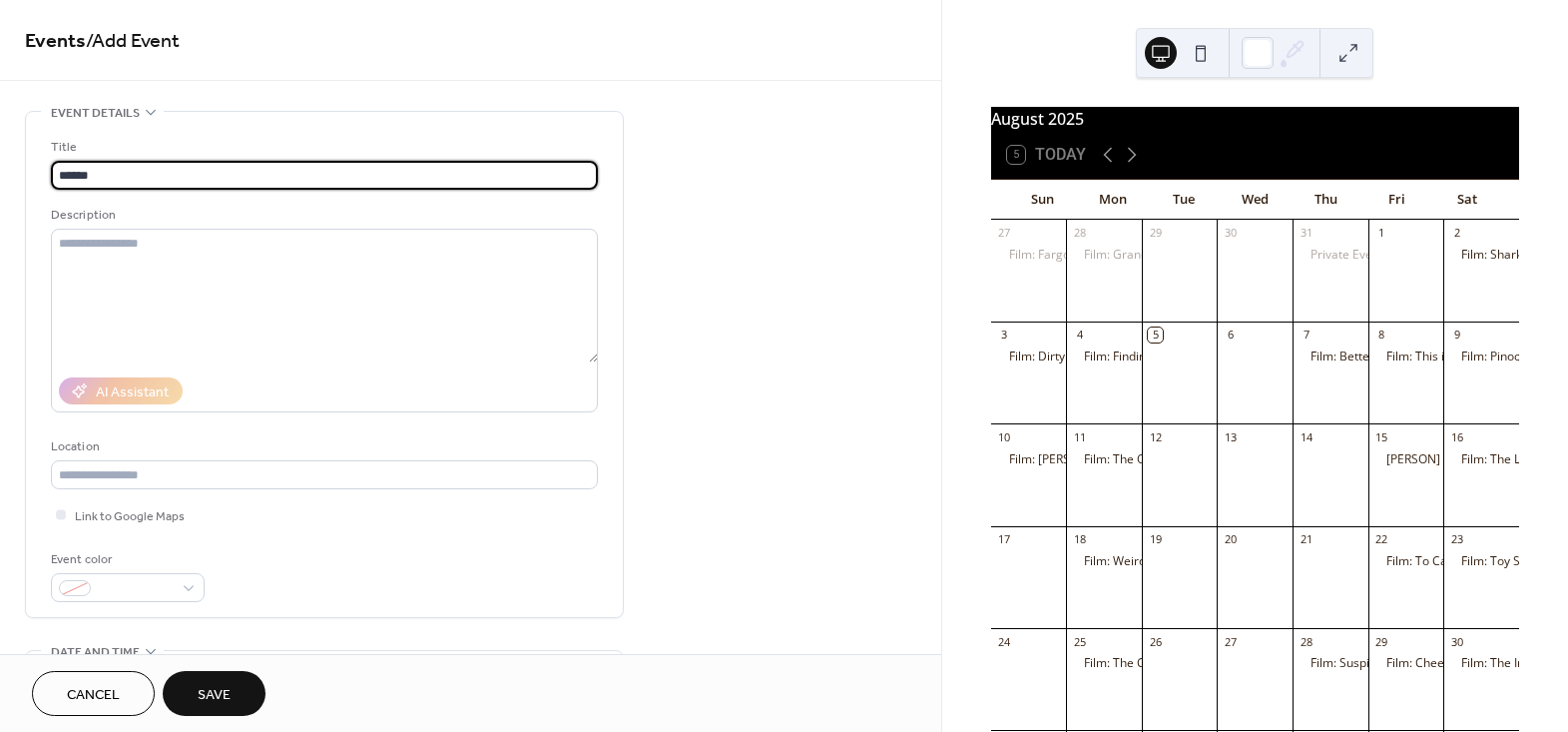 type on "*****" 